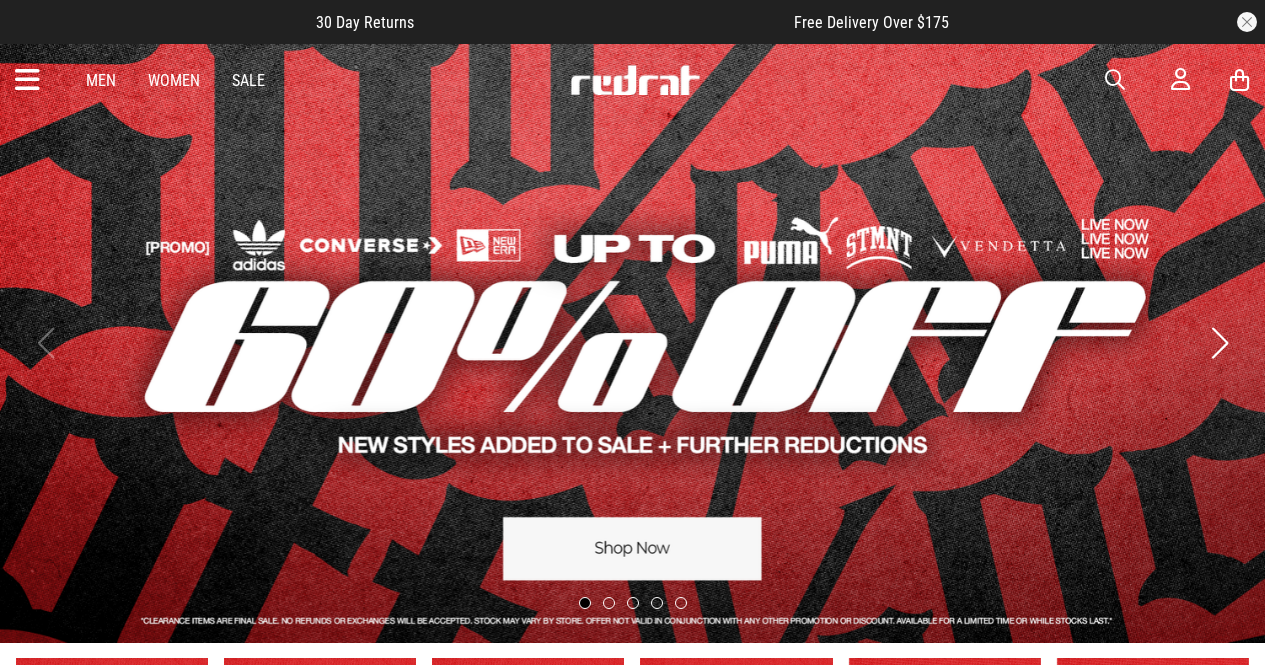 scroll, scrollTop: 0, scrollLeft: 0, axis: both 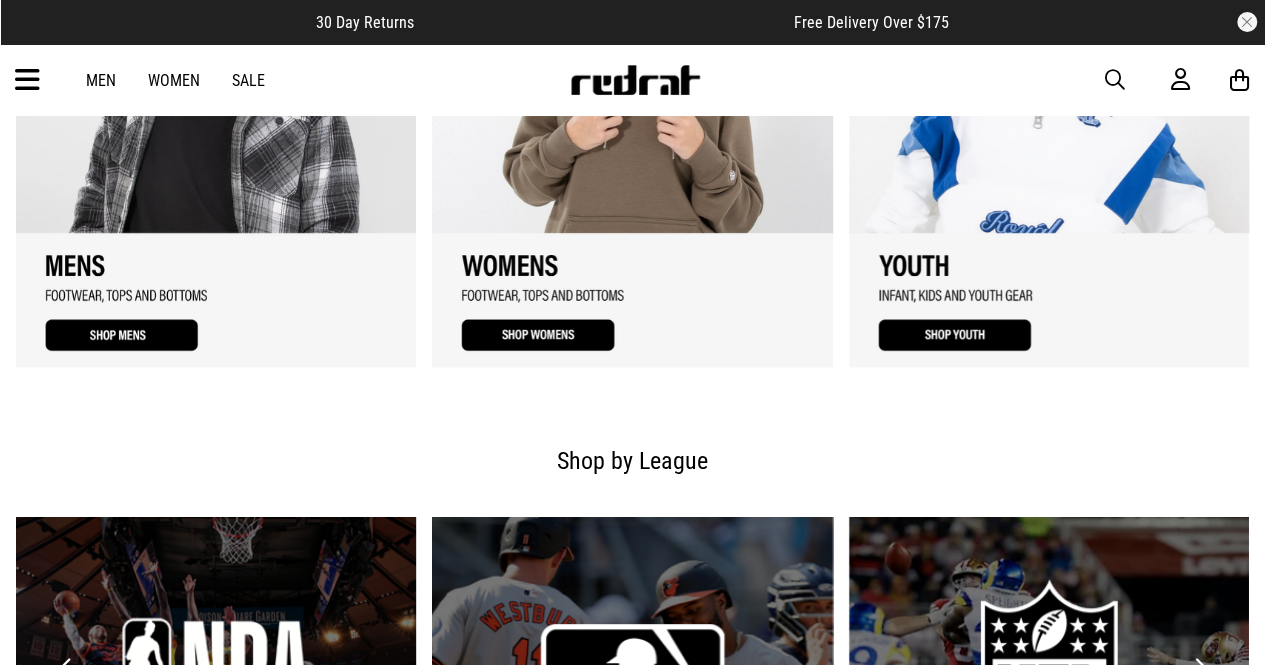 click at bounding box center (1049, 132) 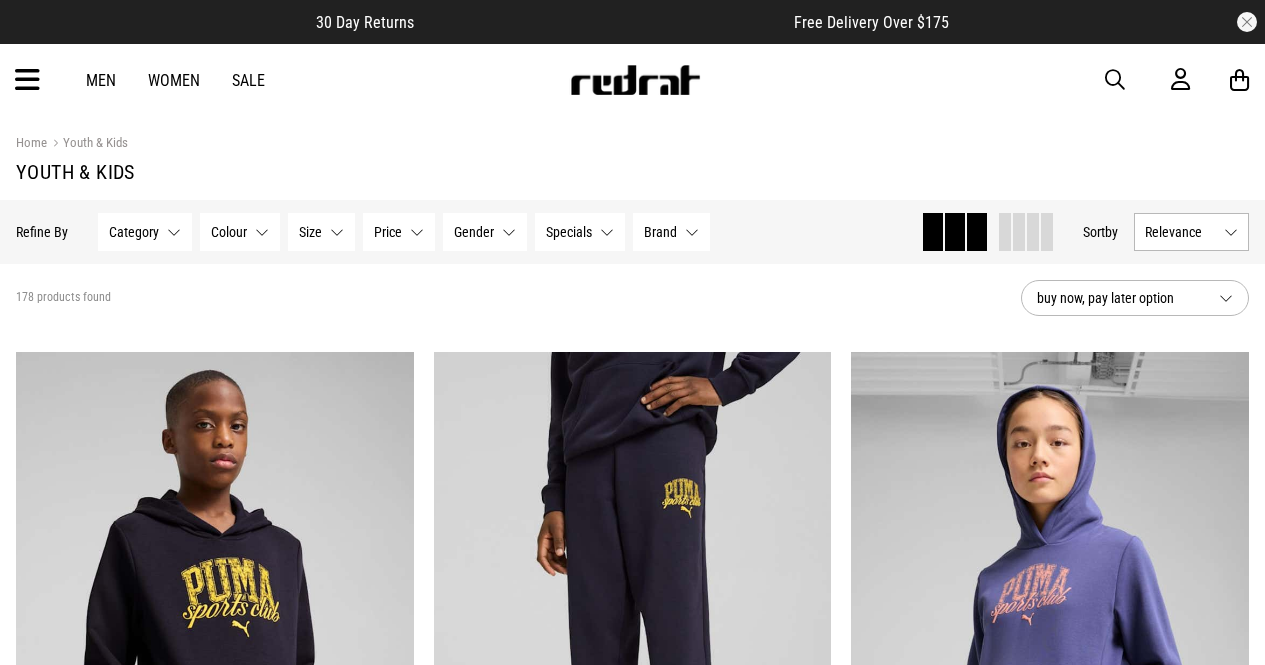 scroll, scrollTop: 0, scrollLeft: 0, axis: both 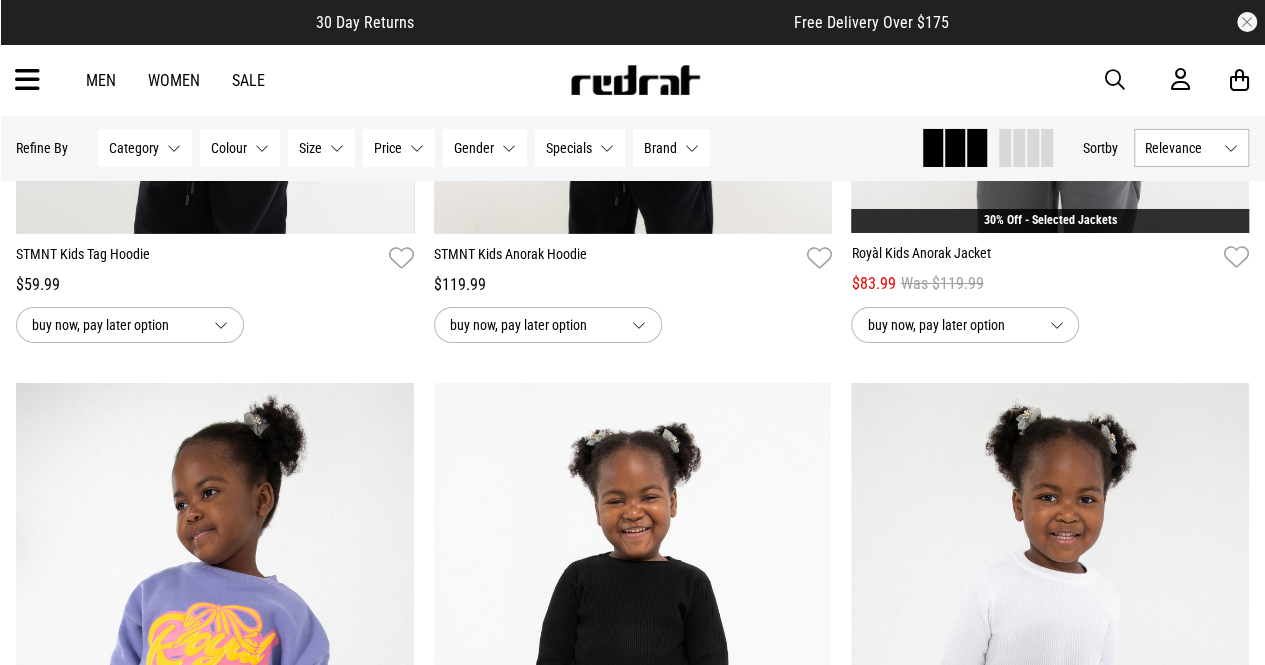 click on "Category  None selected" at bounding box center [145, 148] 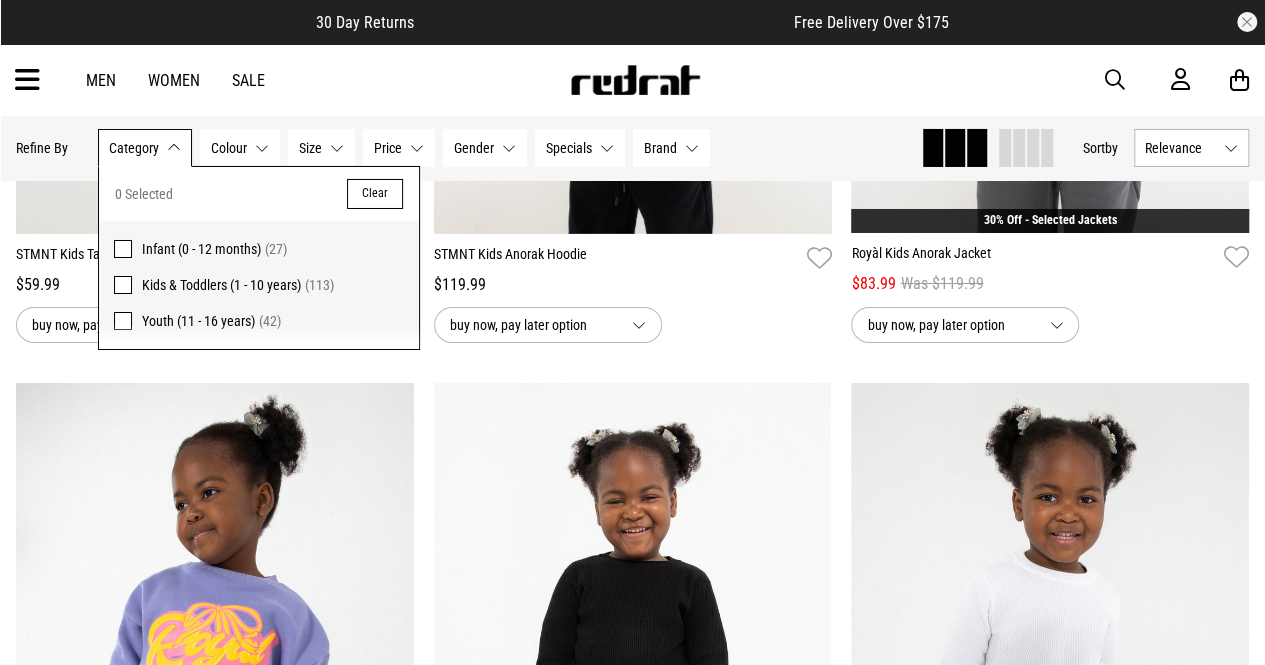 click on "Kids & Toddlers (1 - 10 years)" at bounding box center [221, 285] 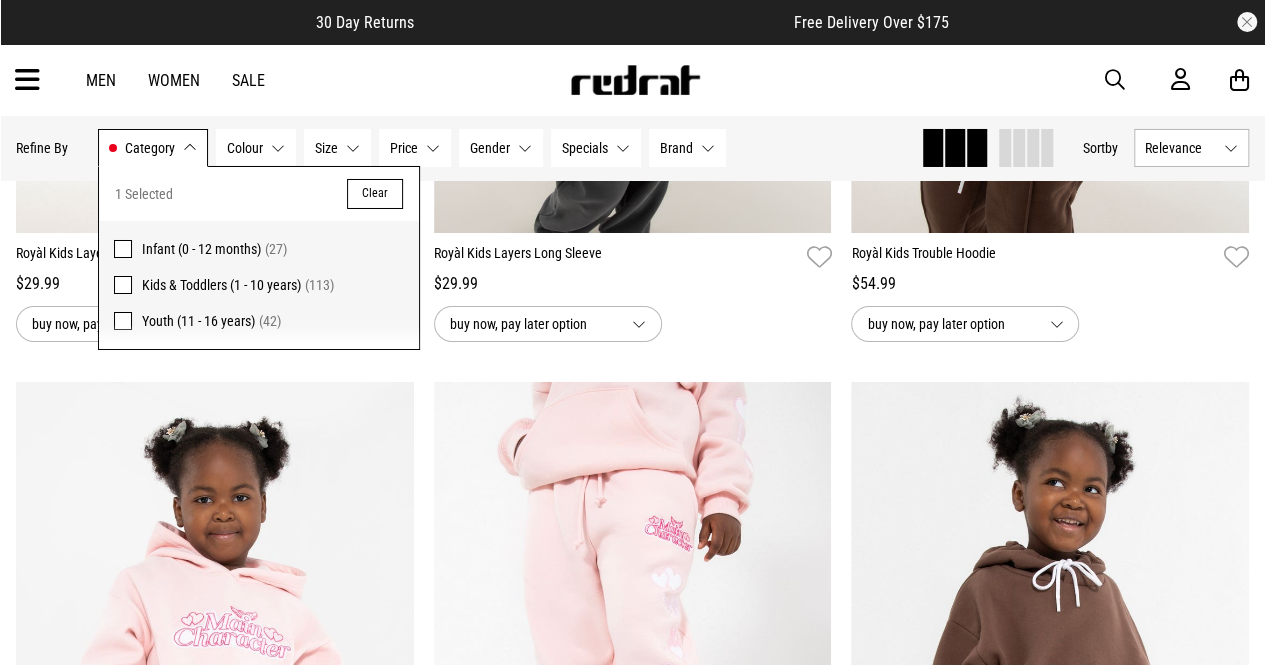 click on "Category  Kids & Toddlers (1 - 10 years)" at bounding box center (153, 148) 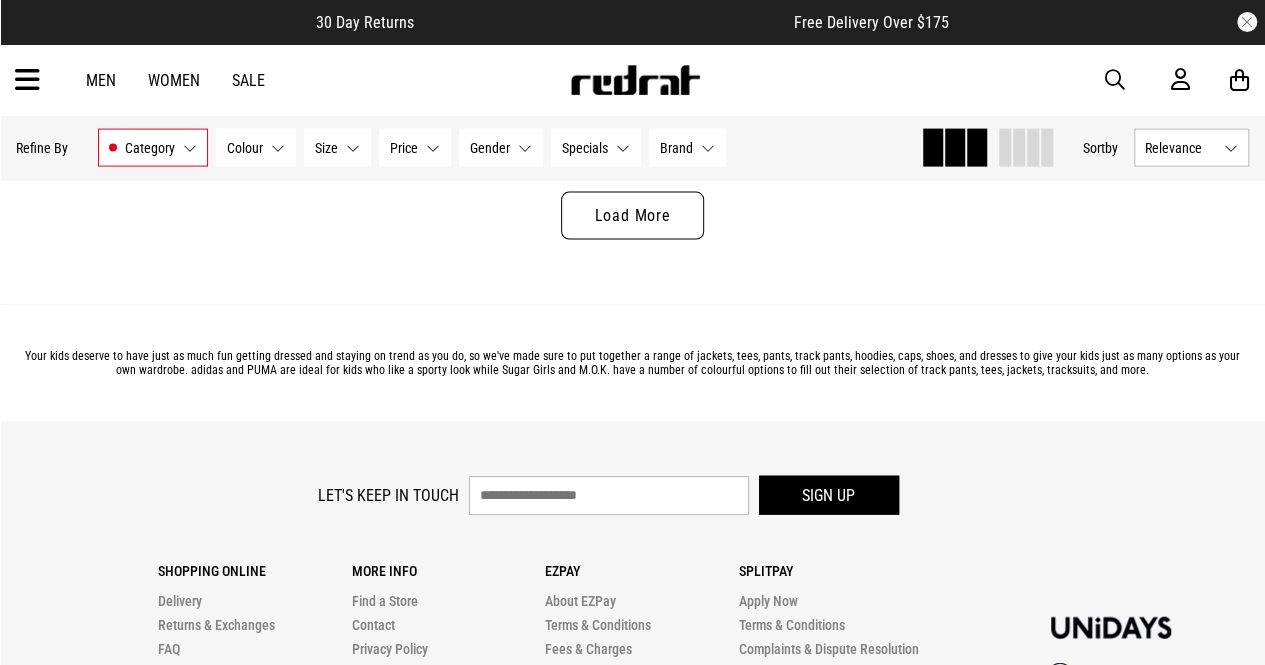 scroll, scrollTop: 5824, scrollLeft: 0, axis: vertical 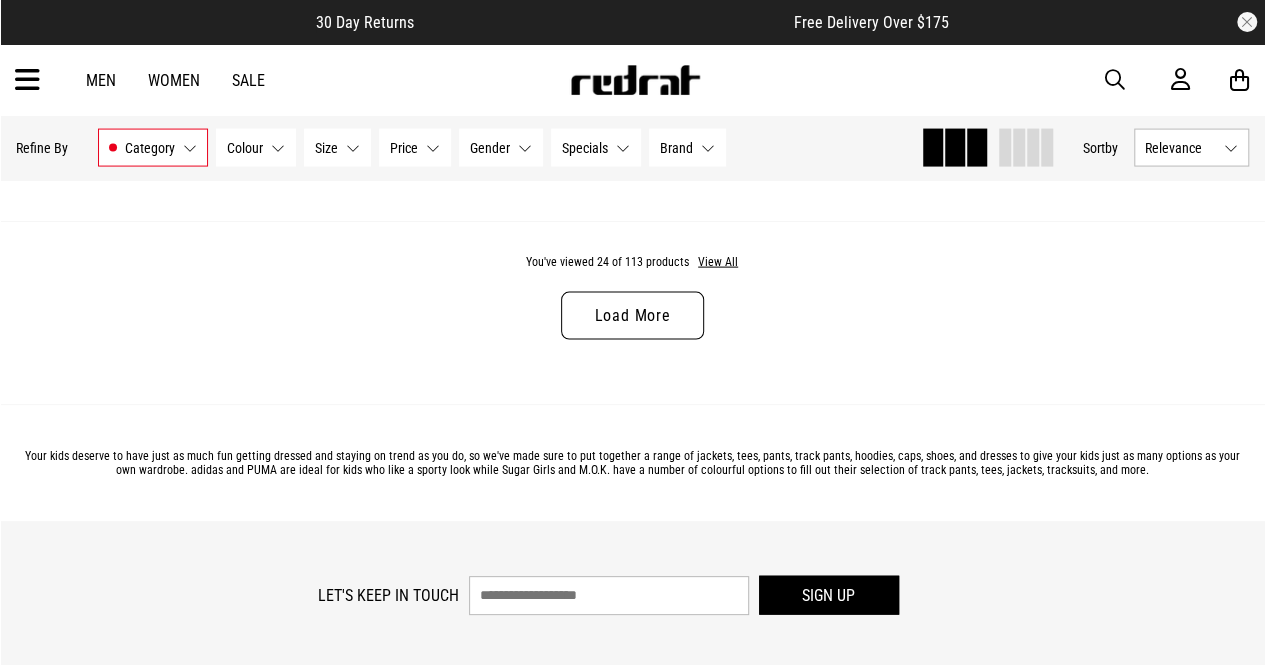 click on "Load More" at bounding box center [632, 316] 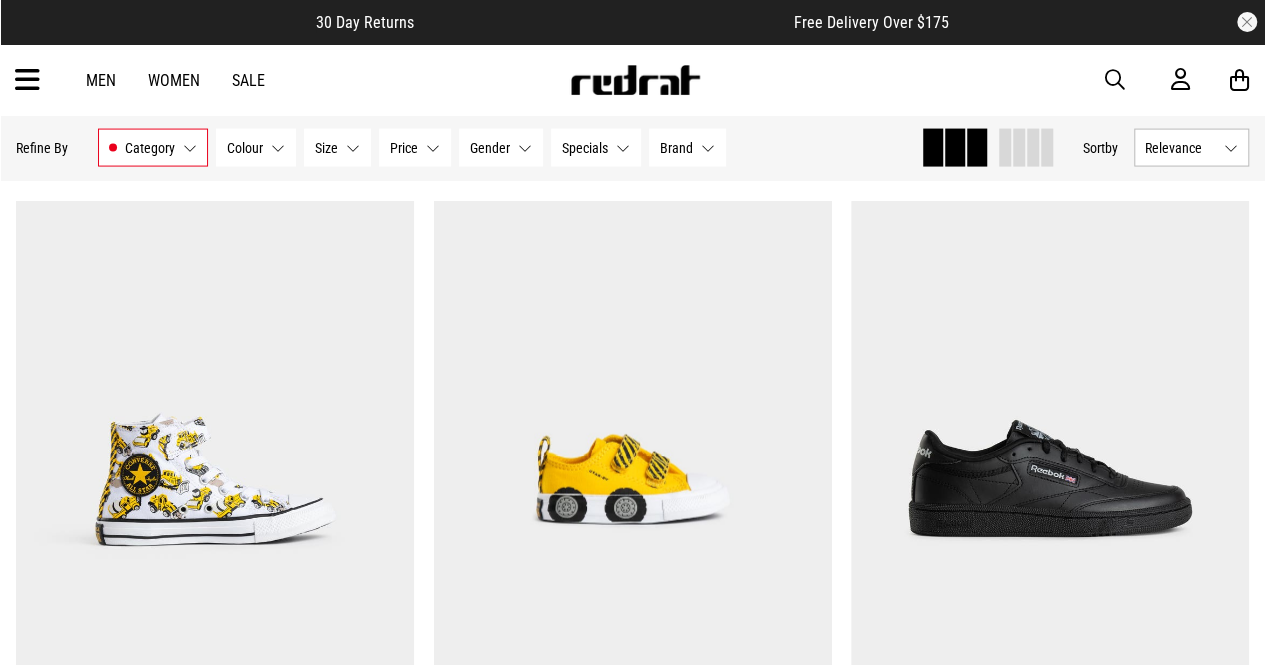 click on "Size  None selected" at bounding box center [337, 148] 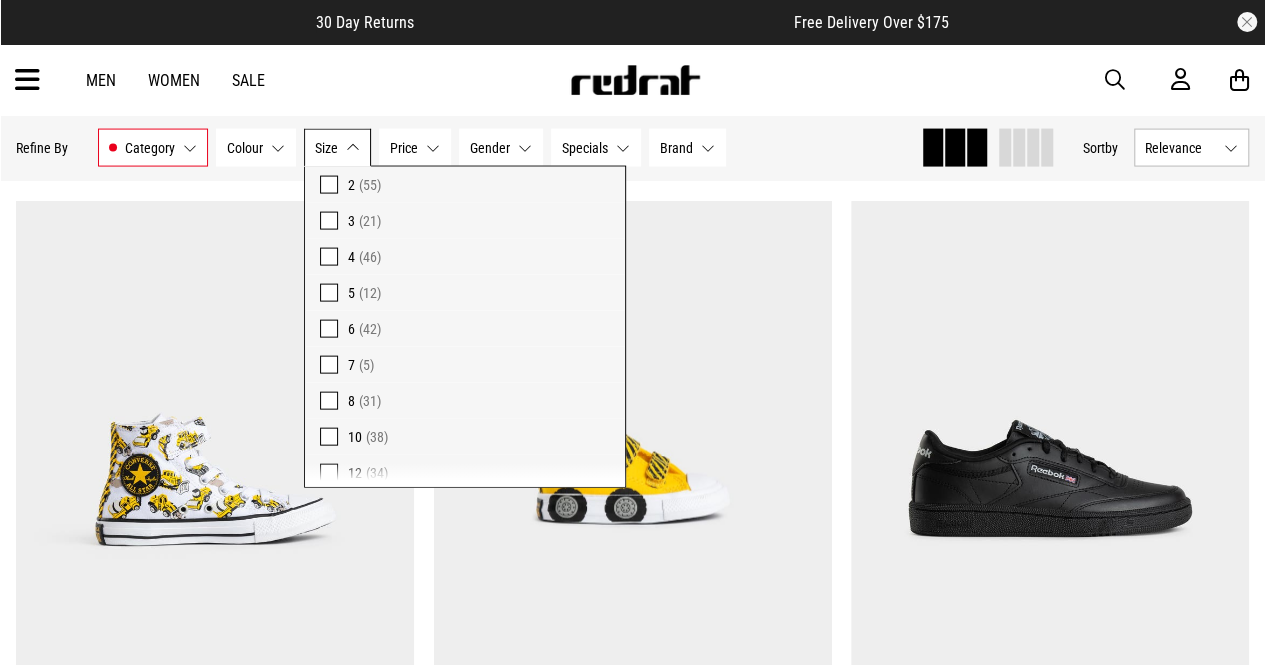 scroll, scrollTop: 200, scrollLeft: 0, axis: vertical 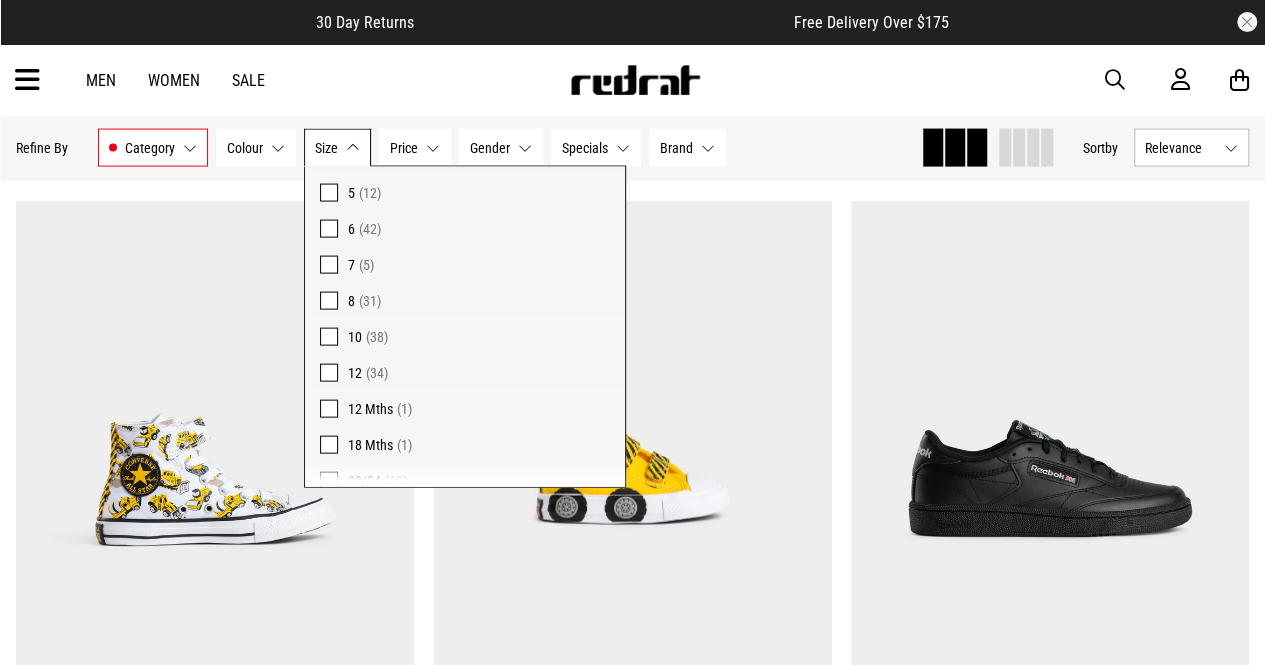click at bounding box center [329, 337] 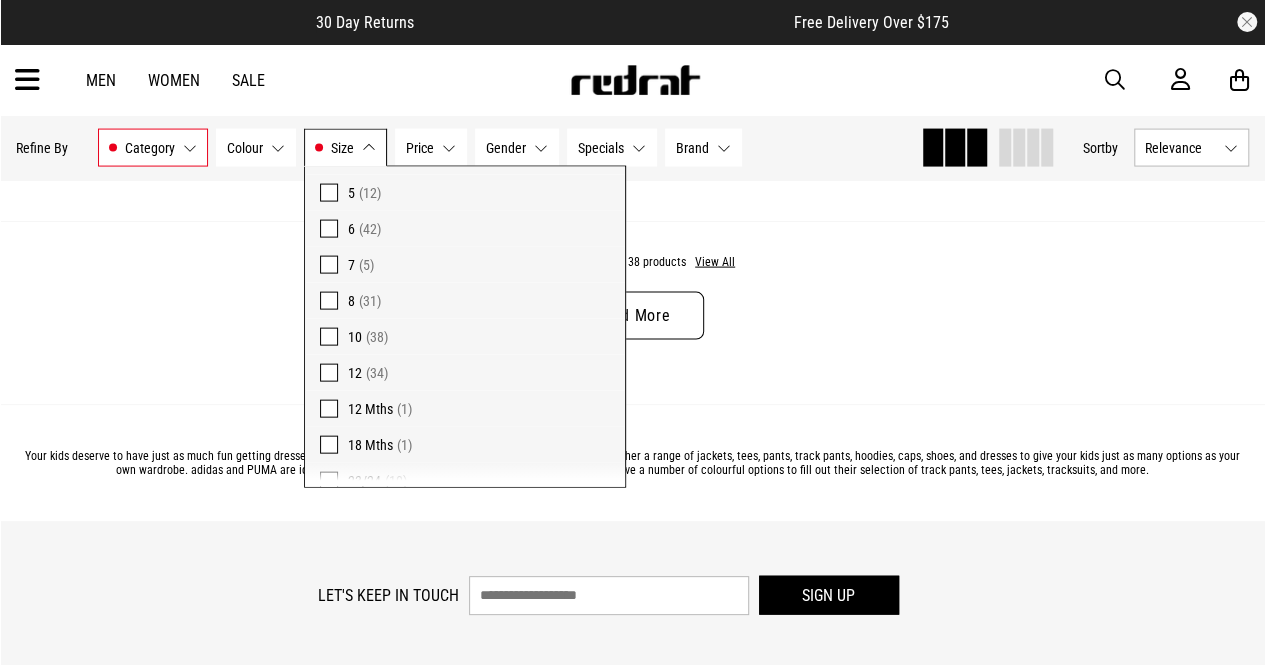 click on "You've viewed 24 of 38 products  View All   Load More" at bounding box center (632, 312) 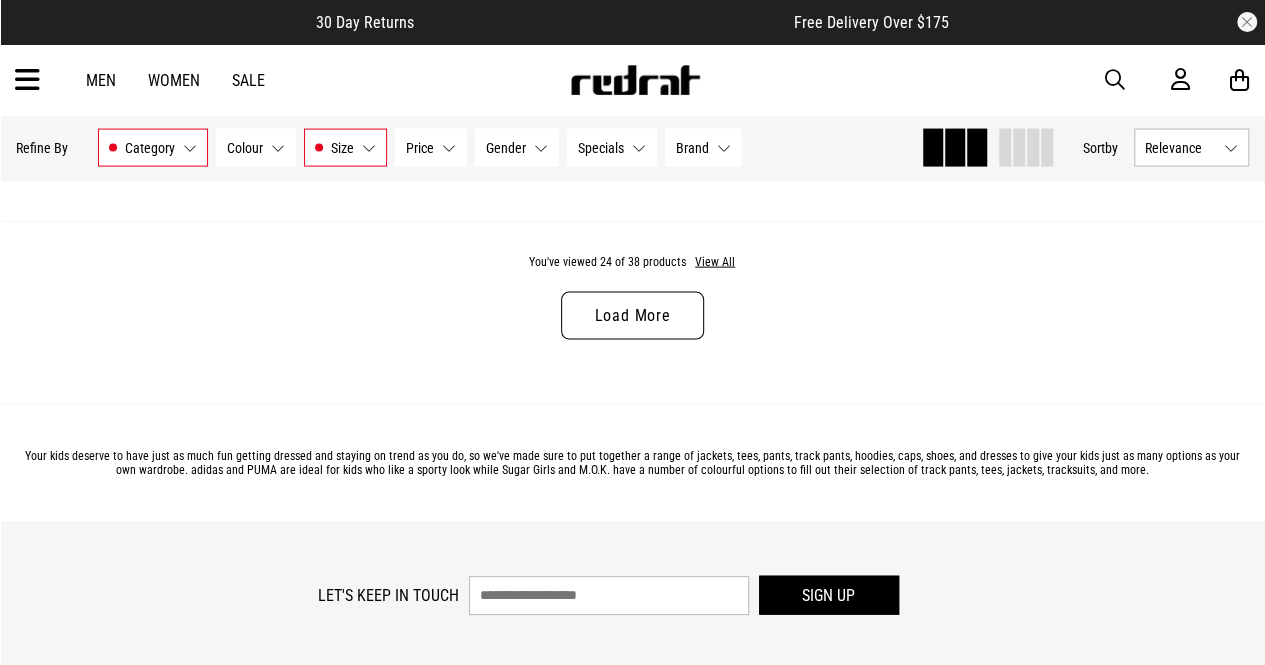 click on "Load More" at bounding box center (632, 316) 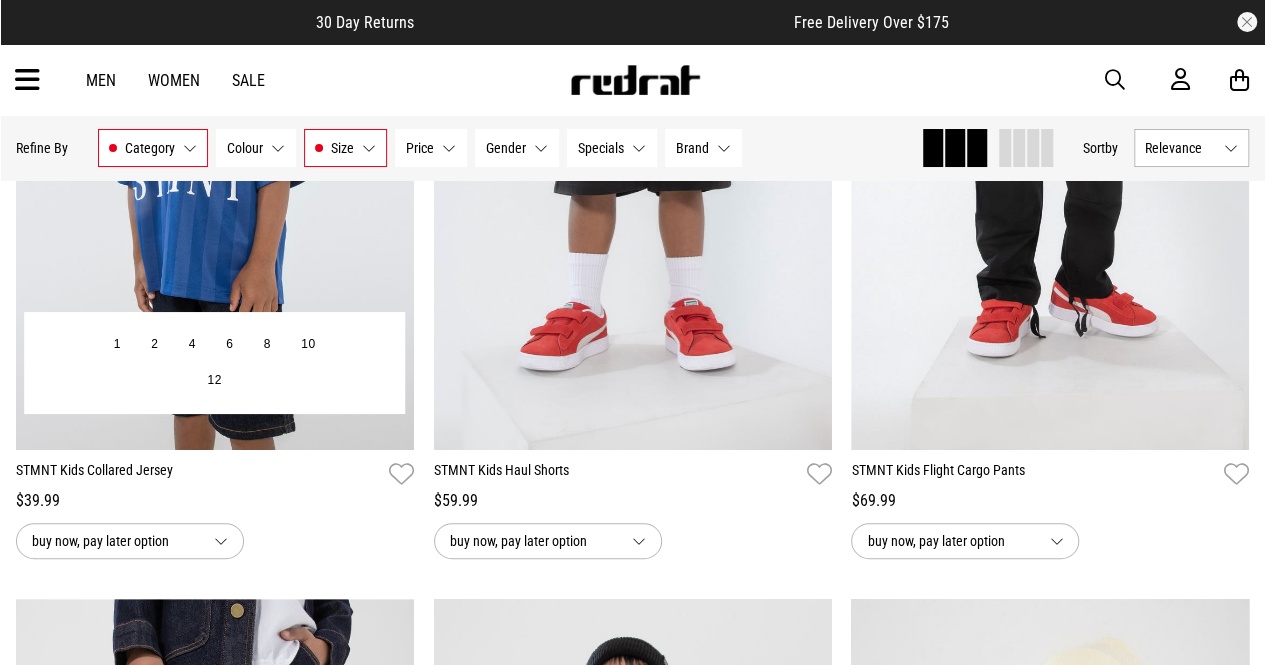 scroll, scrollTop: 7324, scrollLeft: 0, axis: vertical 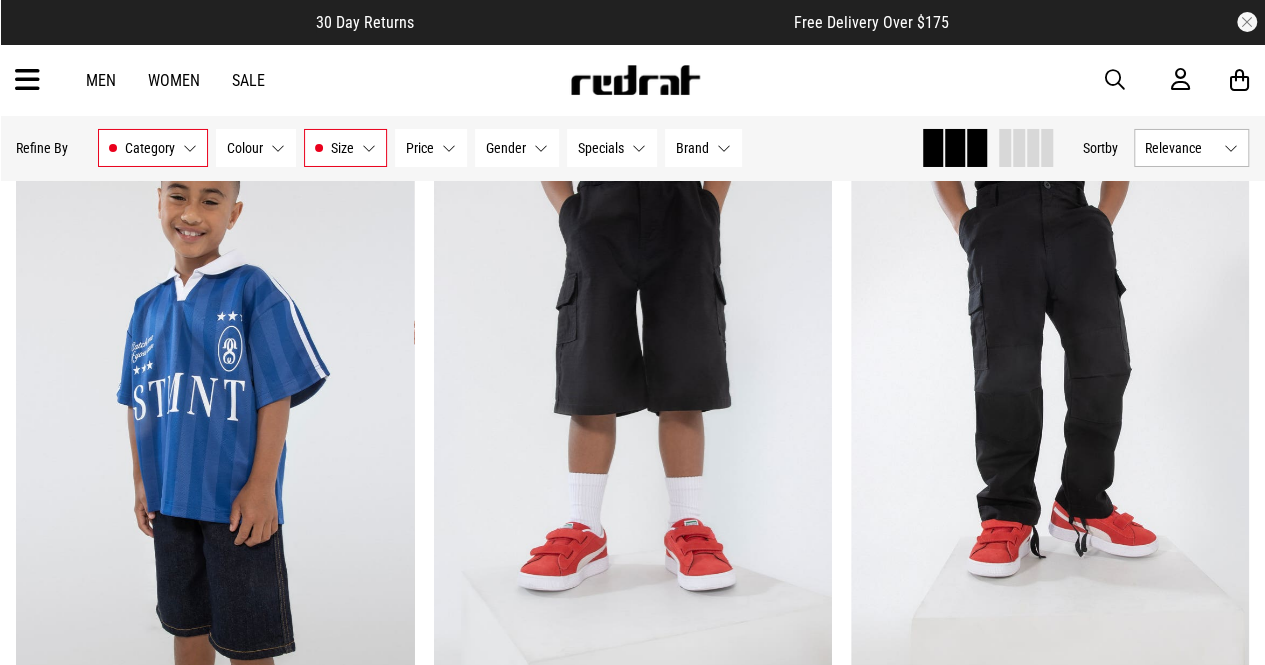 click on "Category  Kids & Toddlers (1 - 10 years)" at bounding box center (153, 148) 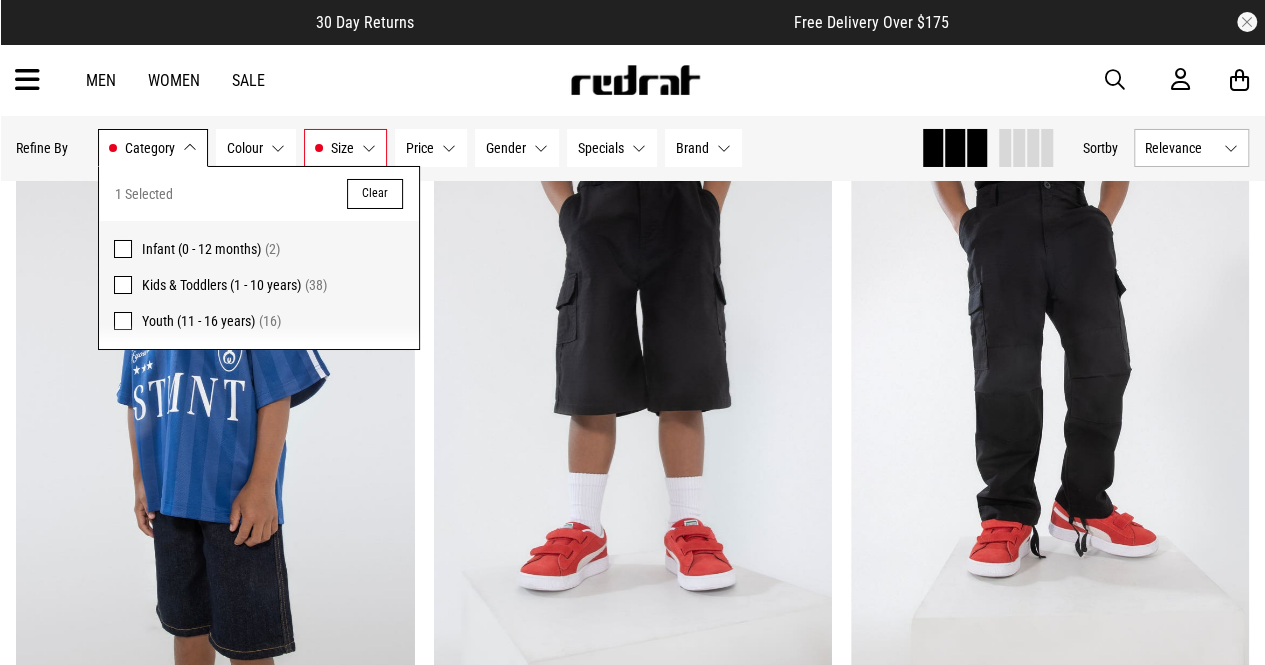 click on "Category  Kids & Toddlers (1 - 10 years)" at bounding box center [153, 148] 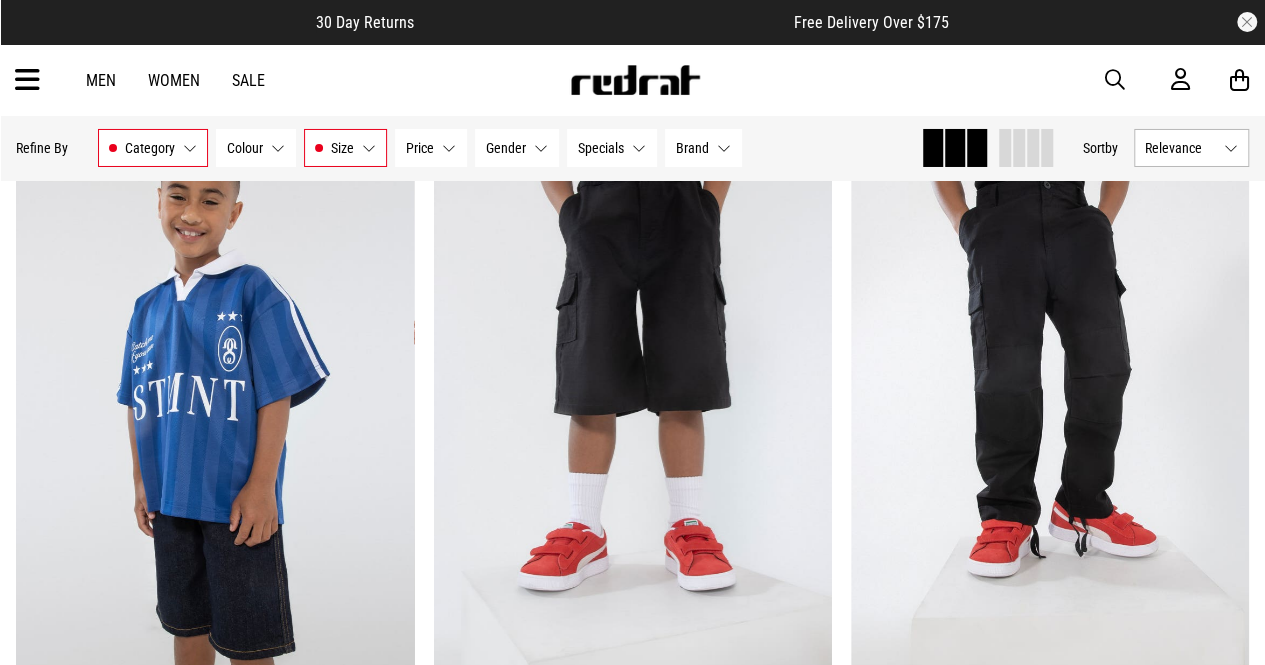 click on "Men   Women   Sale     Sign in     New       Back         Footwear       Back         Mens       Back         Womens       Back         Youth & Kids       Back         Jewellery       Back         Headwear       Back         Accessories       Back         Deals       Back         Sale   UP TO 60% OFF
Shop by Brand
adidas
Converse
New Era
See all brands     Gift Cards   Find a Store   Delivery   Returns & Exchanges   FAQ   Contact Us
Payment Options Only at Red Rat
Let's keep in touch
Back" at bounding box center (632, 80) 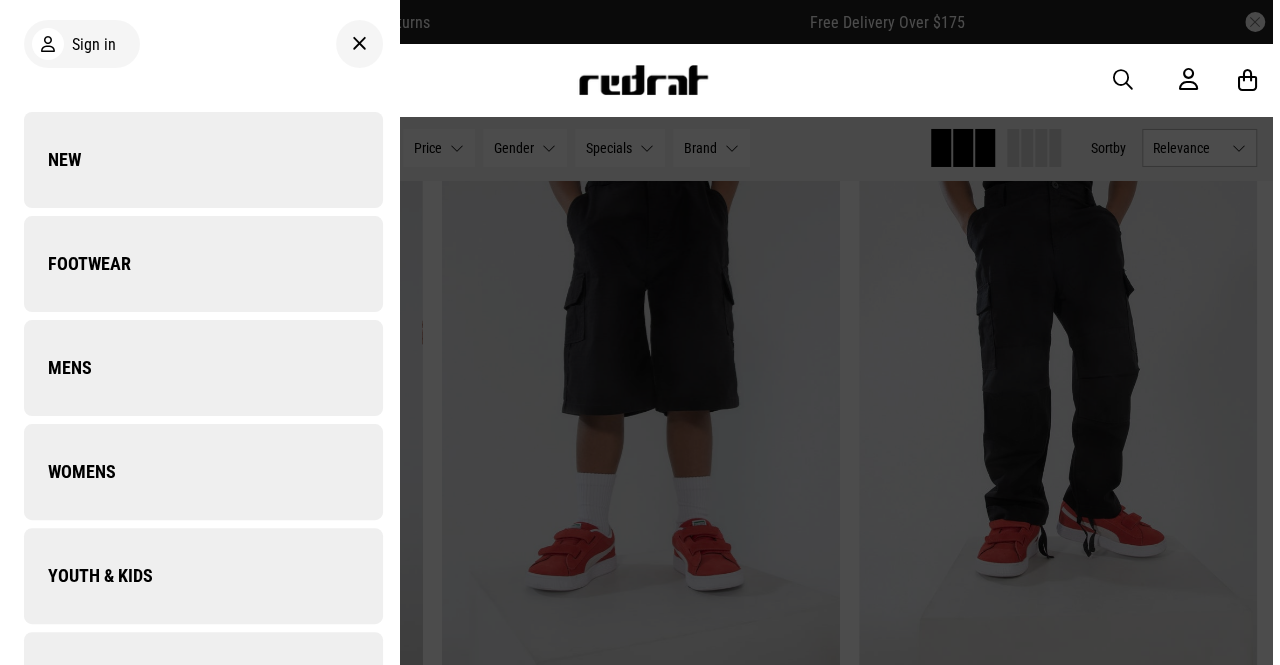 scroll, scrollTop: 7391, scrollLeft: 0, axis: vertical 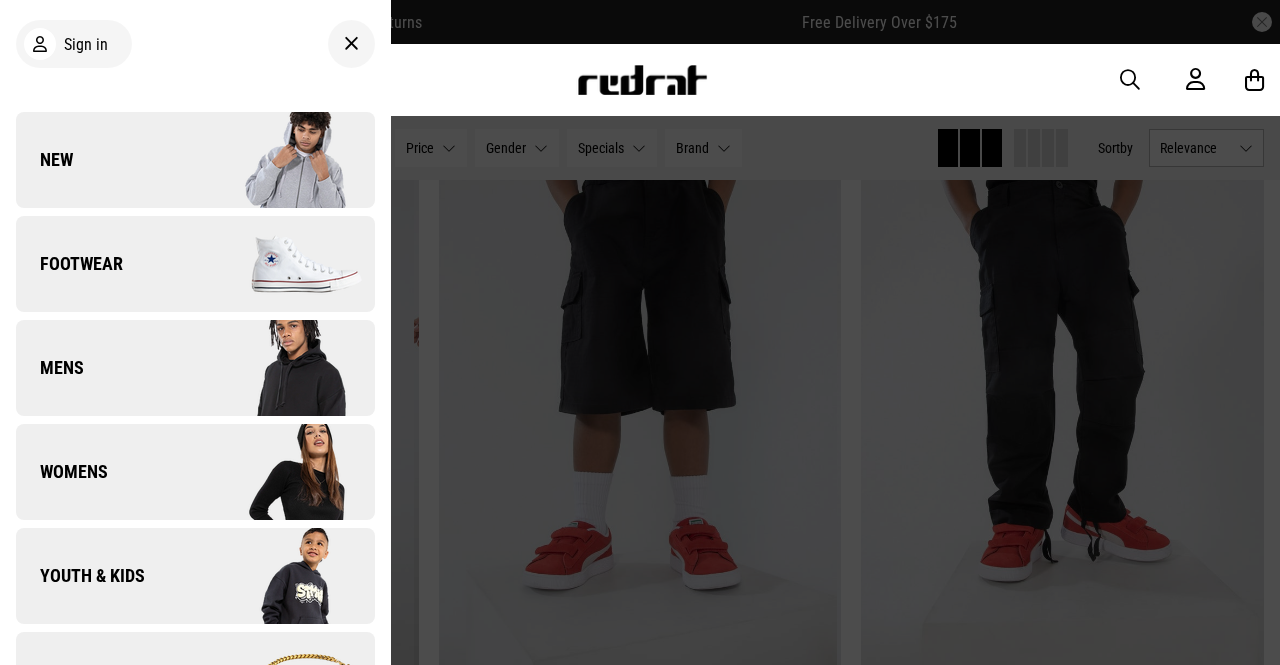 click at bounding box center (284, 576) 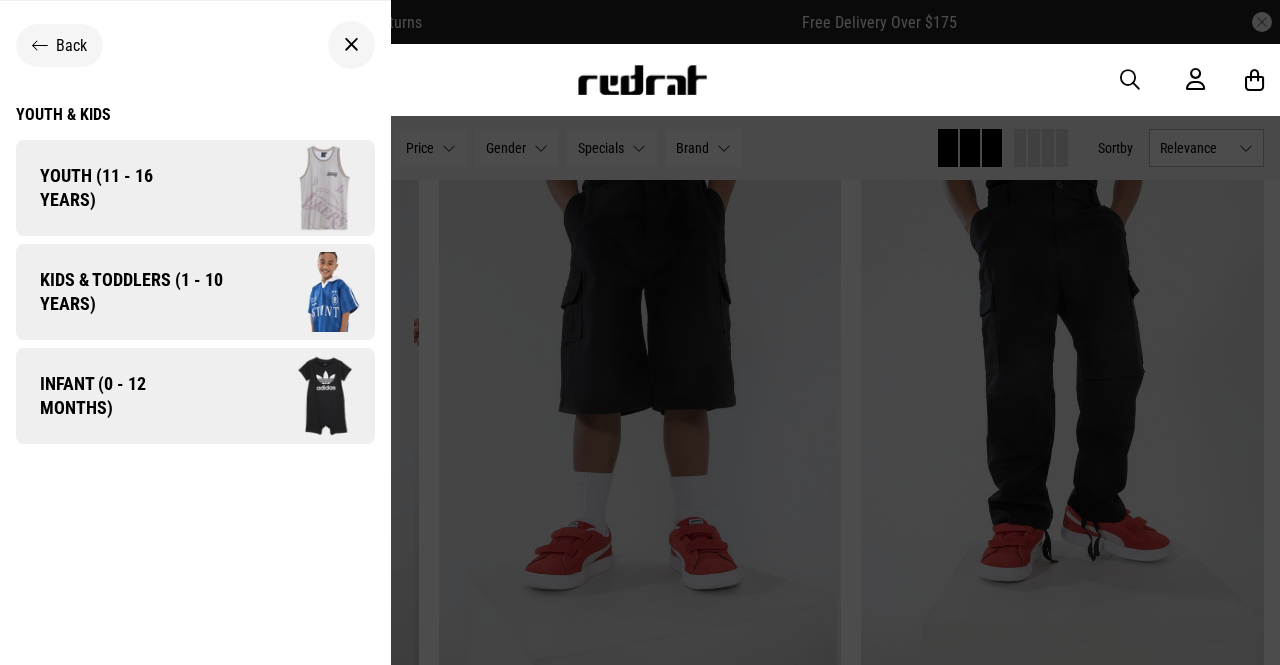 click on "Kids & Toddlers (1 - 10 years)" at bounding box center (195, 292) 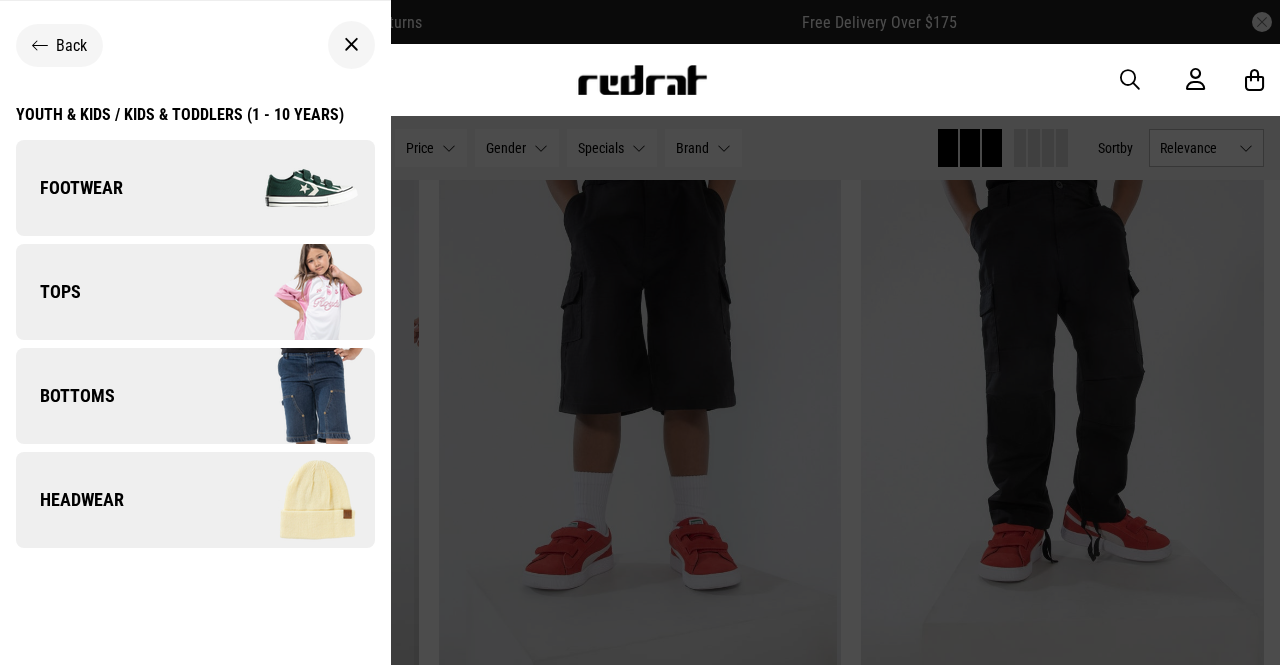 click on "Footwear" at bounding box center [195, 188] 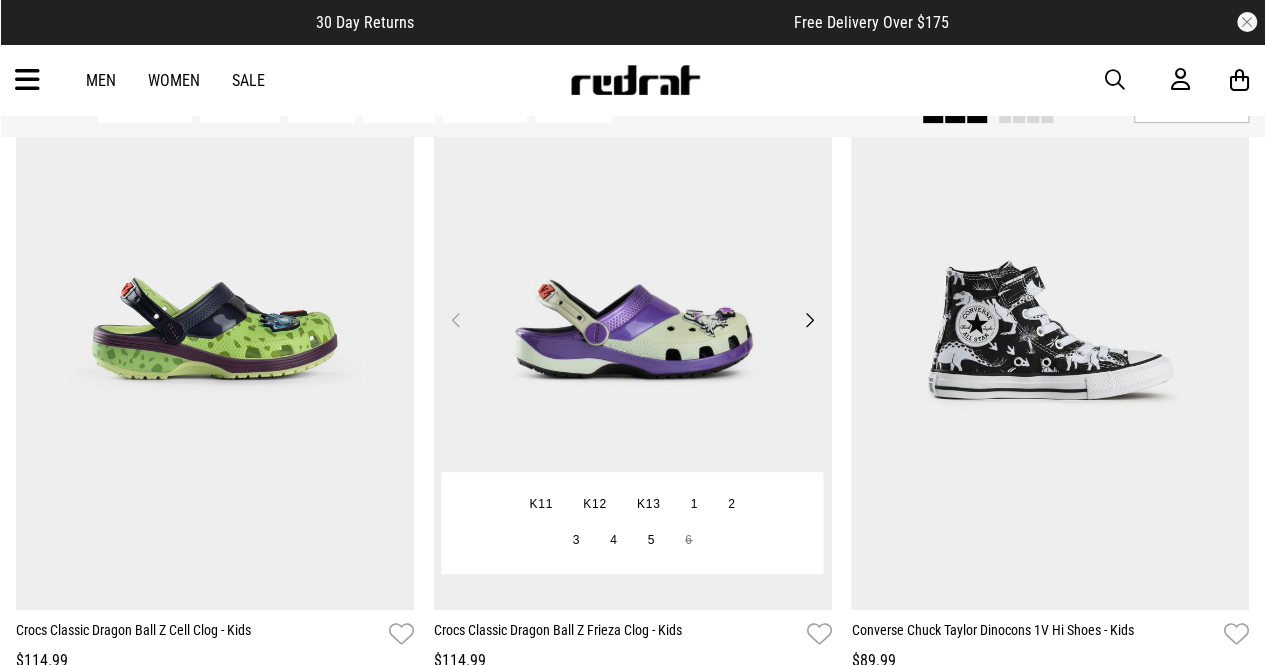 scroll, scrollTop: 0, scrollLeft: 0, axis: both 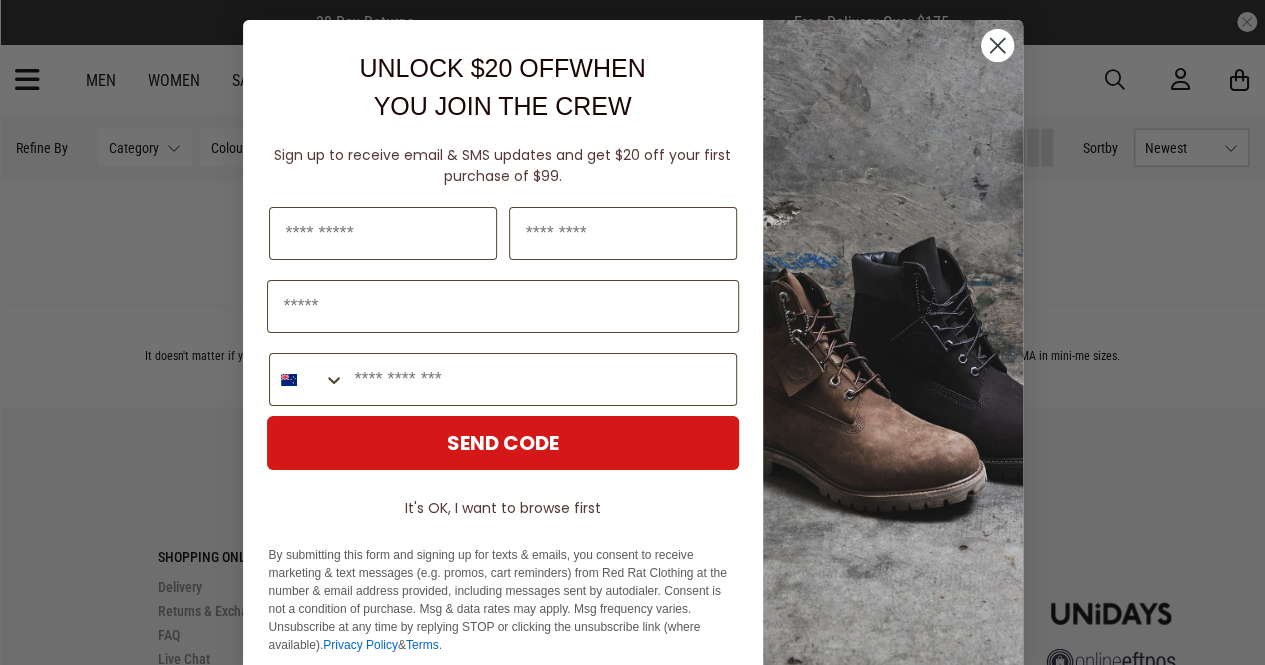 drag, startPoint x: 988, startPoint y: 41, endPoint x: 948, endPoint y: 76, distance: 53.15073 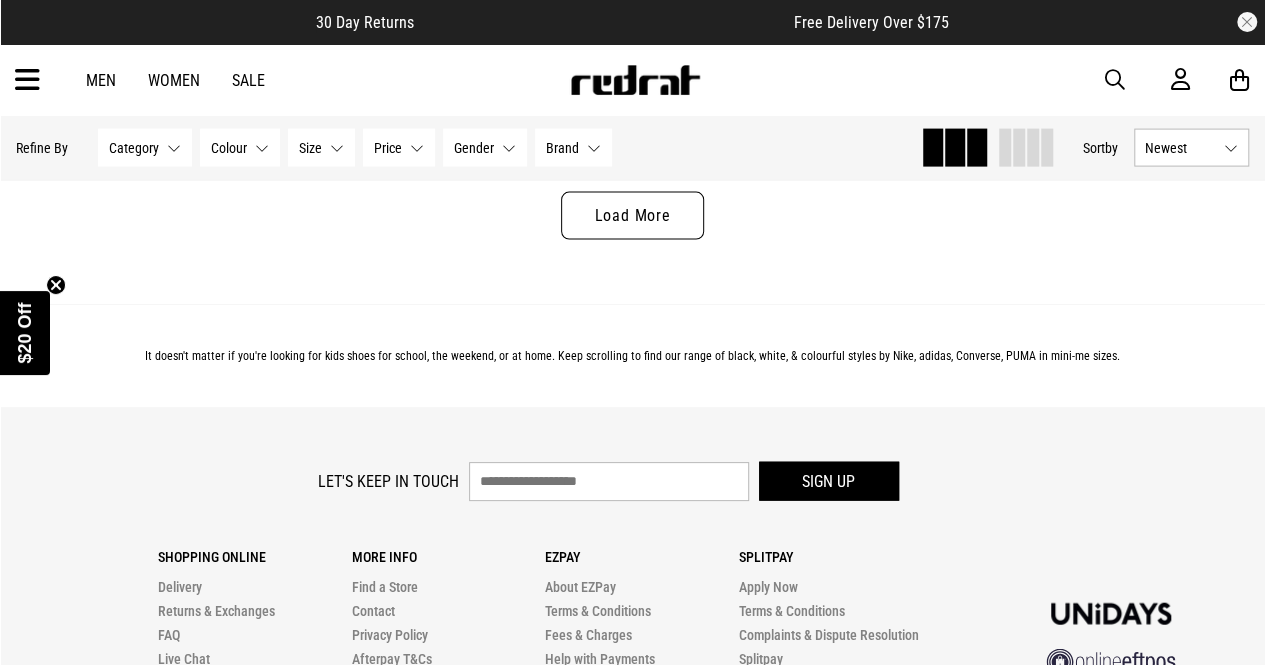 click on "Load More" at bounding box center [632, 216] 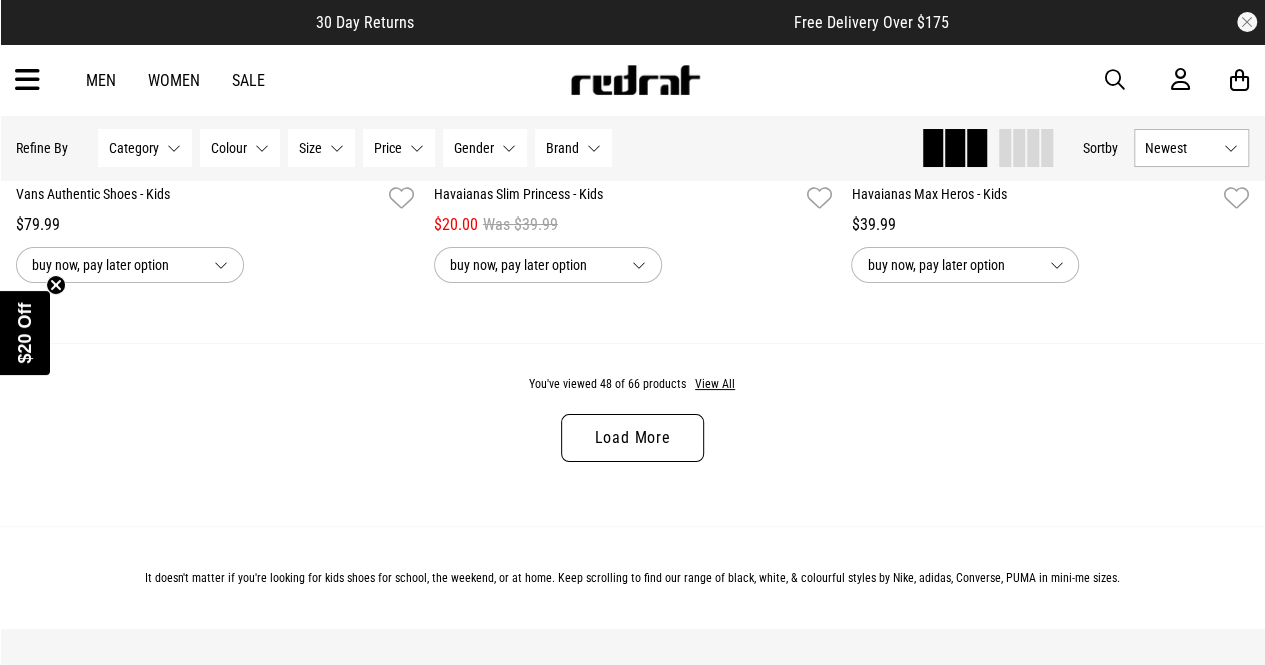 scroll, scrollTop: 11400, scrollLeft: 0, axis: vertical 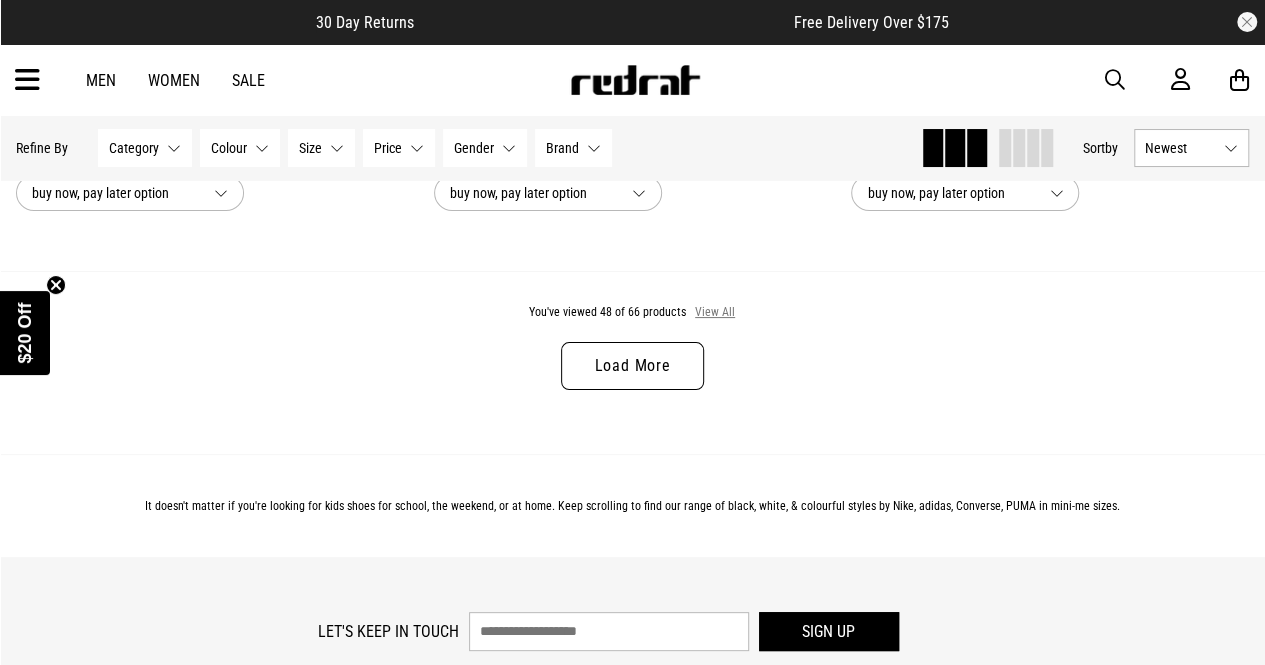 click on "View All" at bounding box center [715, 313] 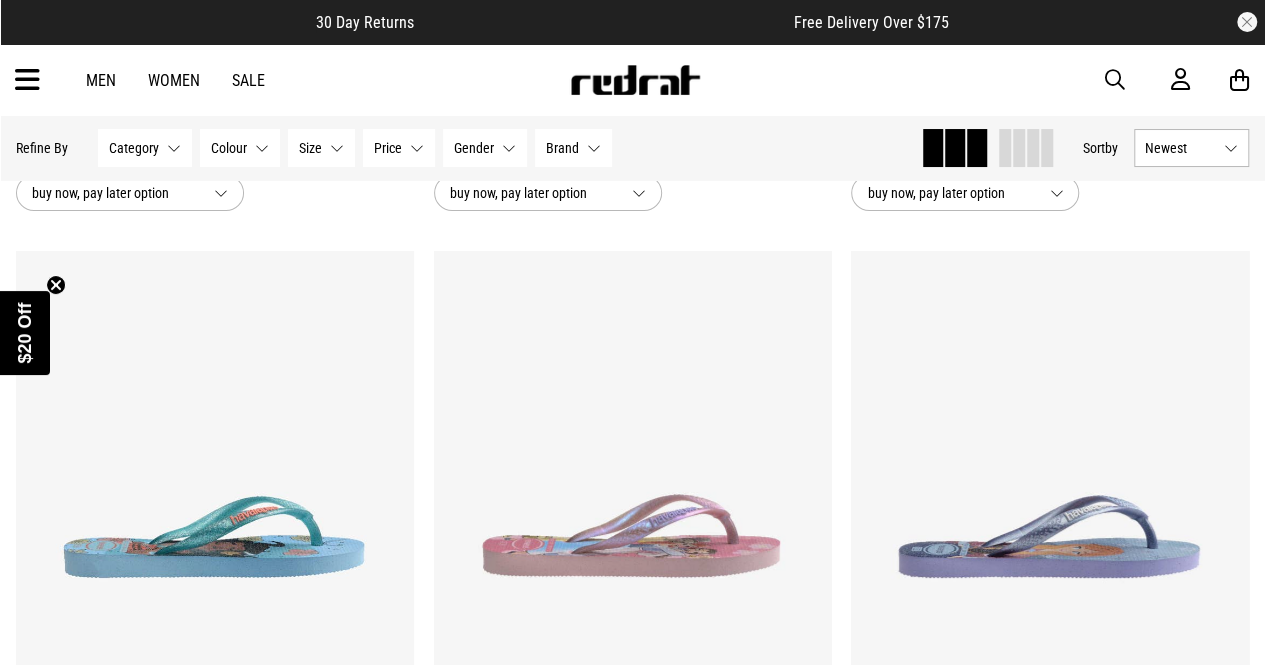 click on "Newest" at bounding box center (1180, 148) 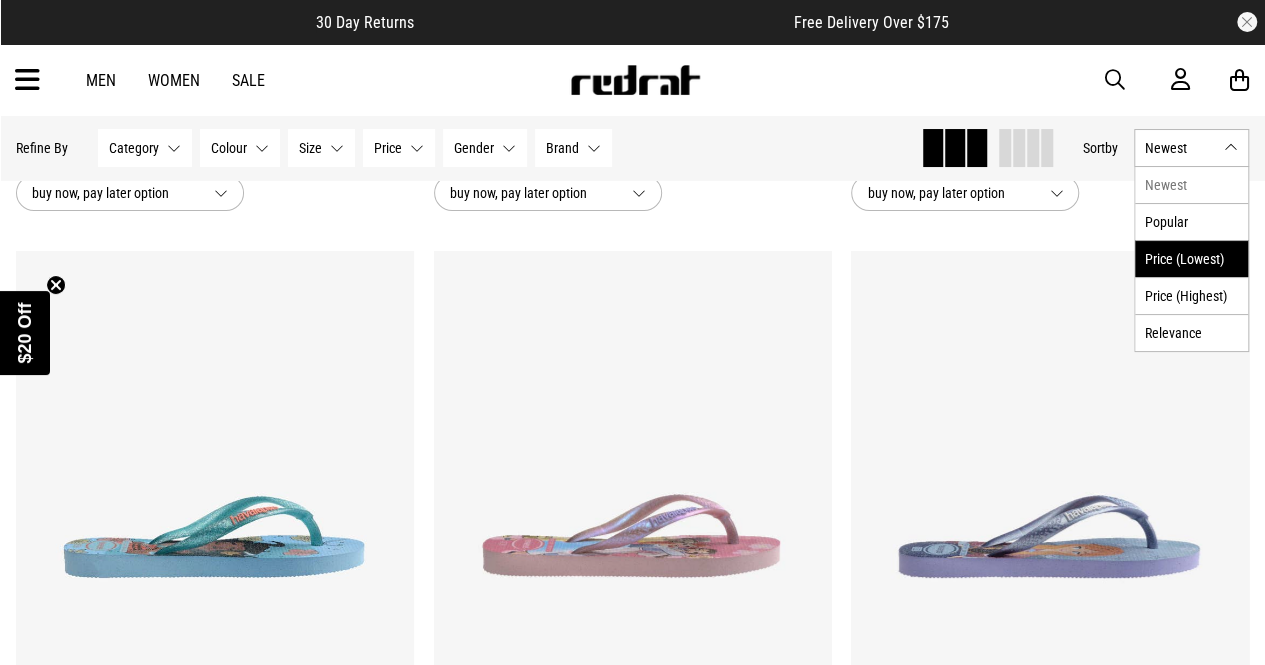 click on "Price (Lowest)" at bounding box center [1191, 258] 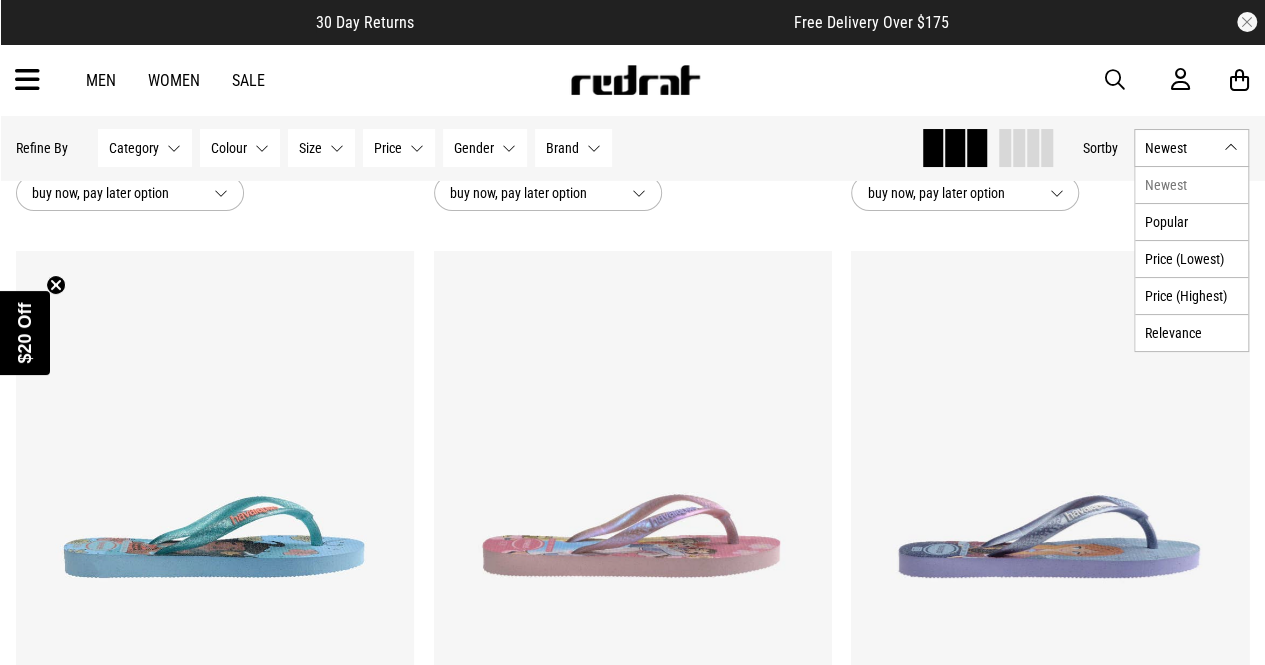 scroll, scrollTop: 6150, scrollLeft: 0, axis: vertical 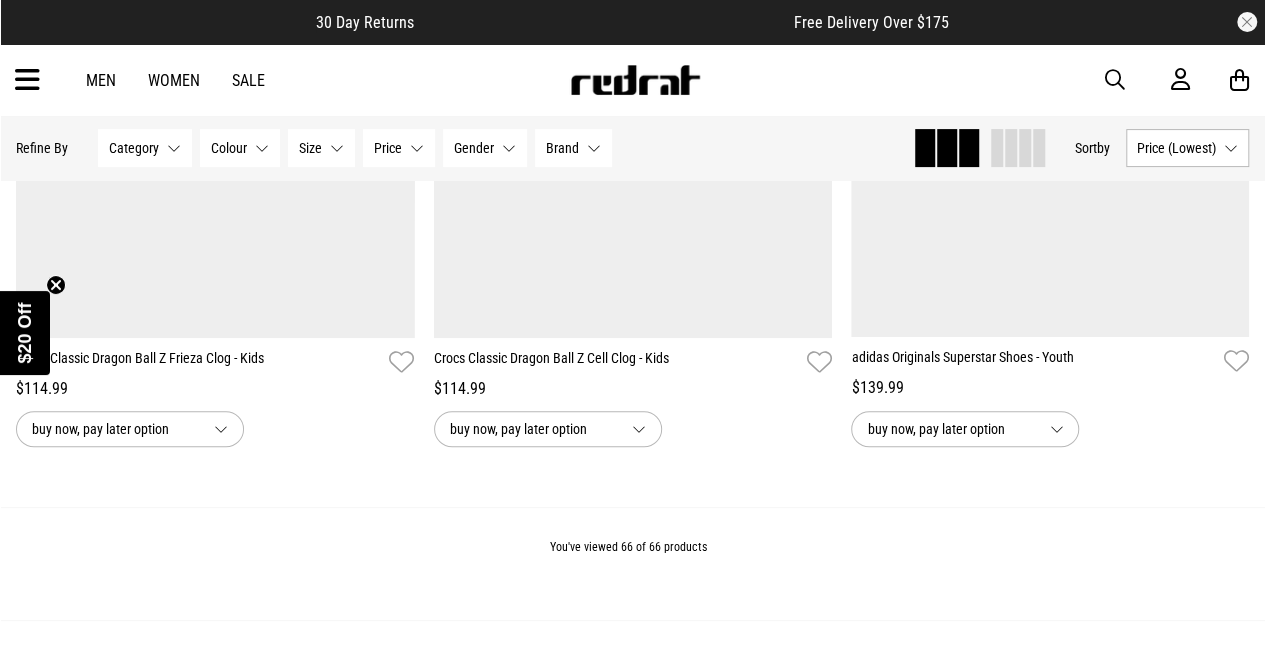click at bounding box center (27, 80) 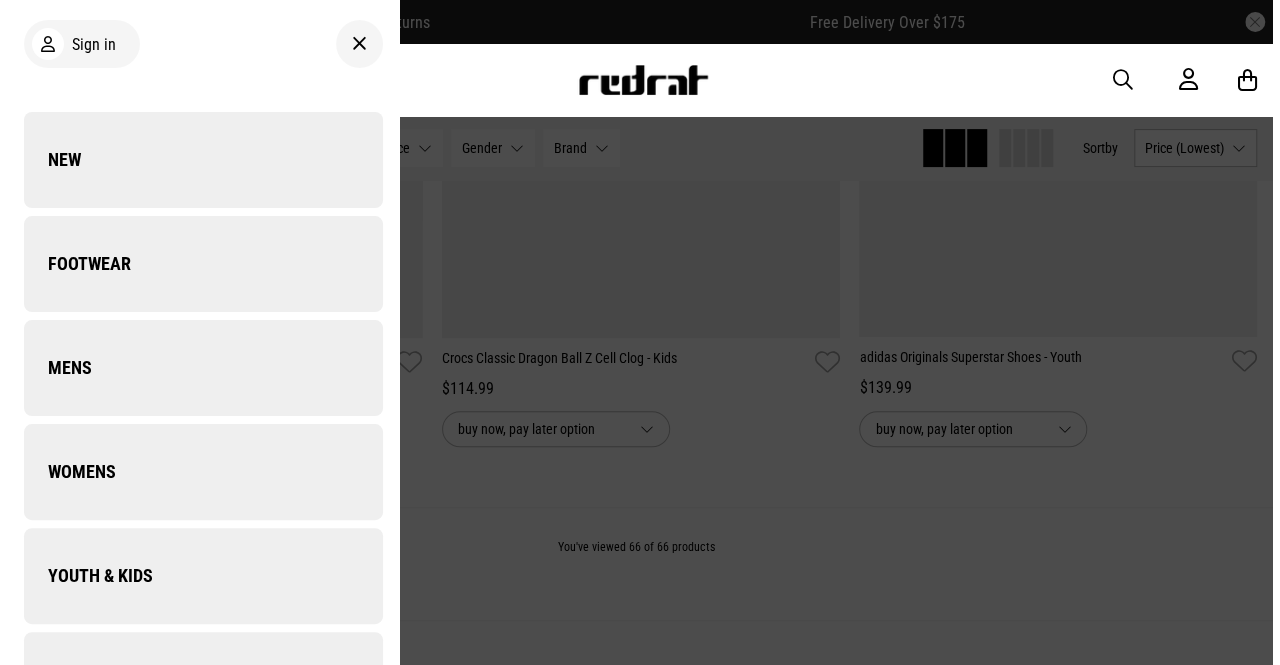 scroll, scrollTop: 15526, scrollLeft: 0, axis: vertical 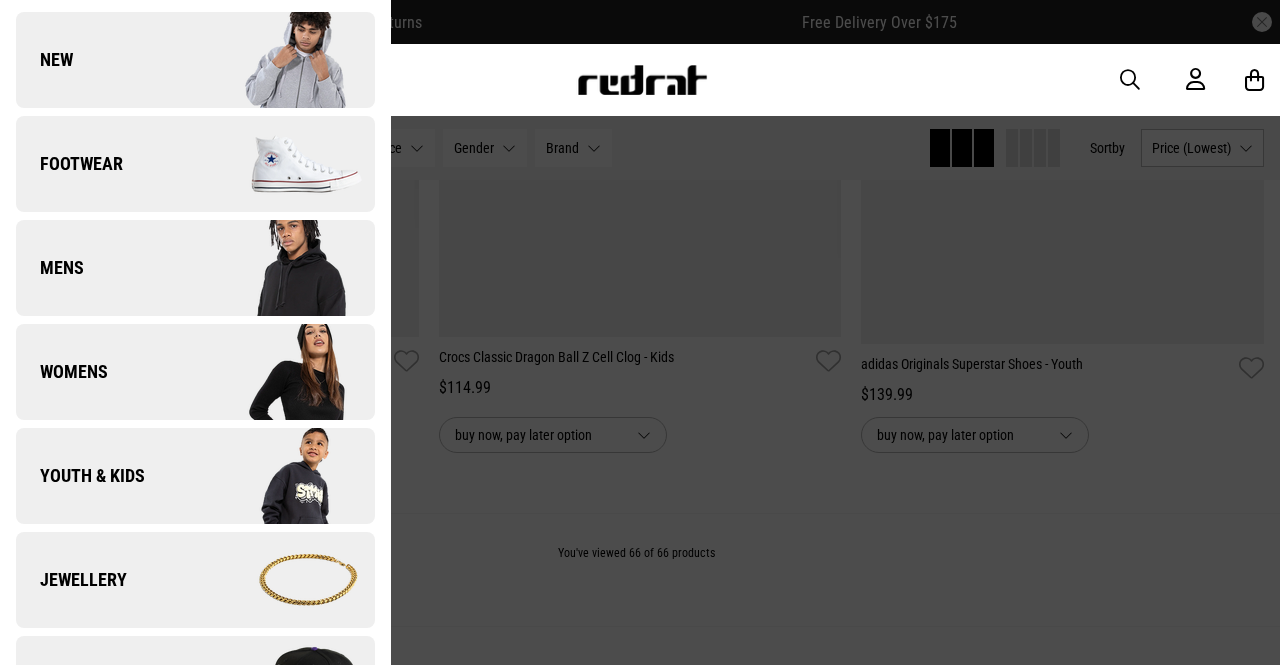 click on "Youth & Kids" at bounding box center [195, 476] 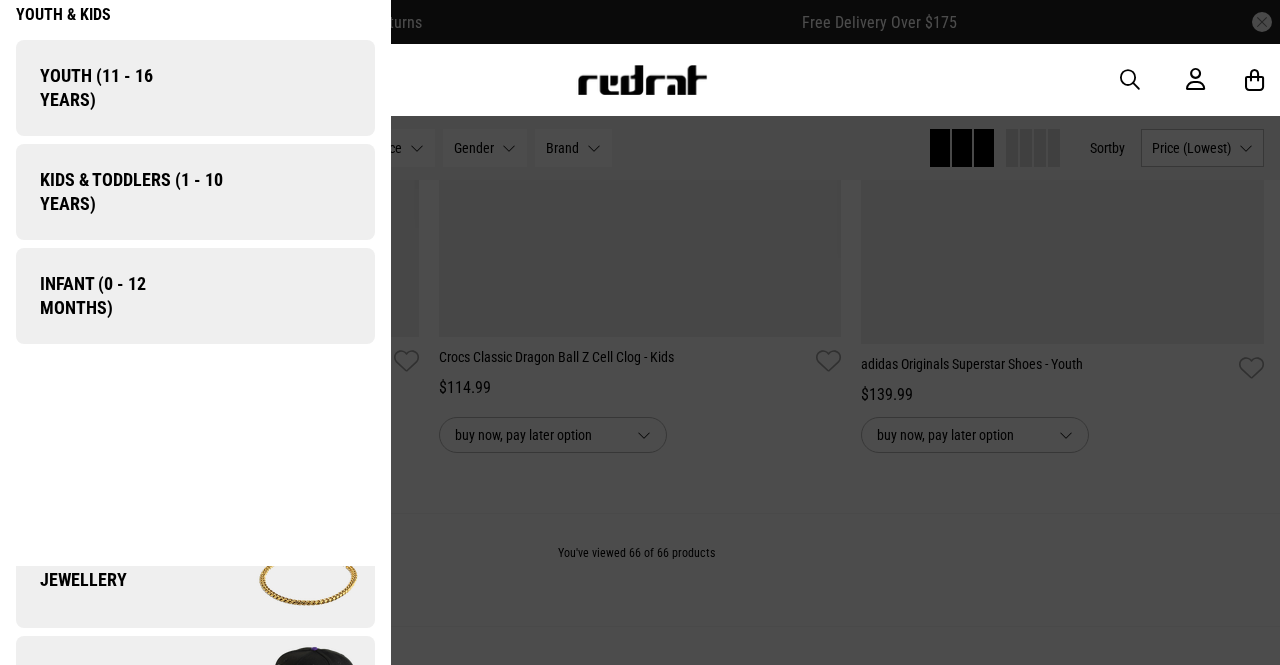 scroll, scrollTop: 0, scrollLeft: 0, axis: both 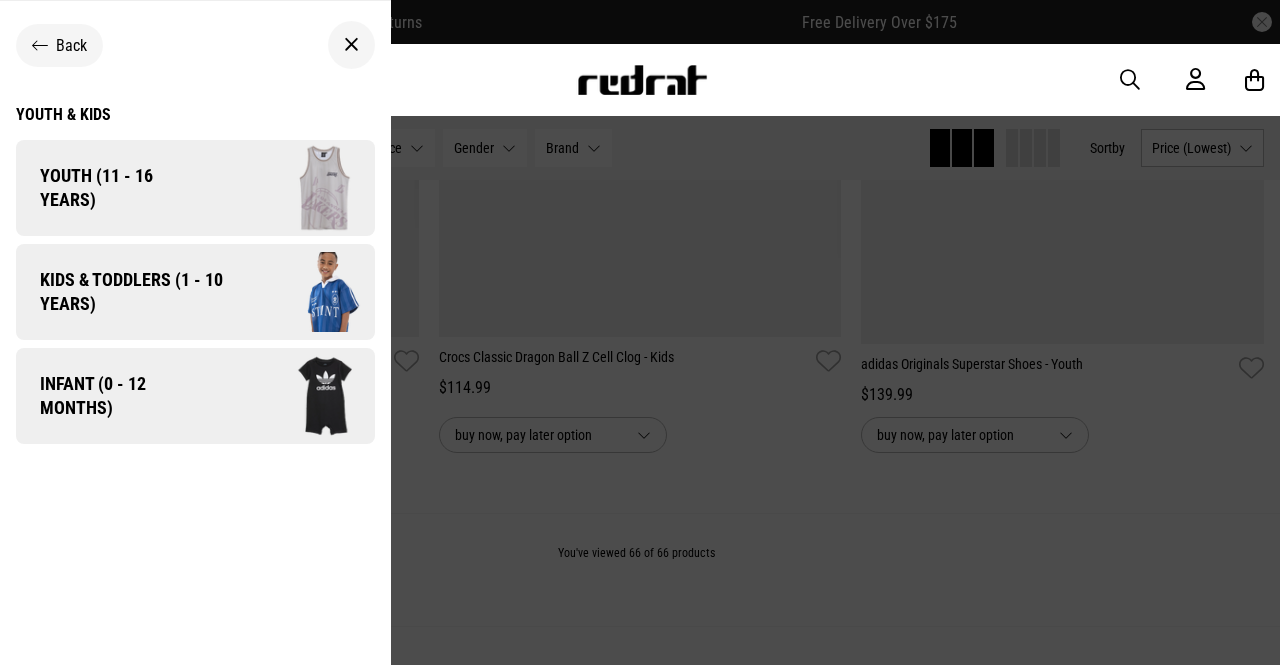 click on "Infant (0 - 12 months)" at bounding box center [112, 396] 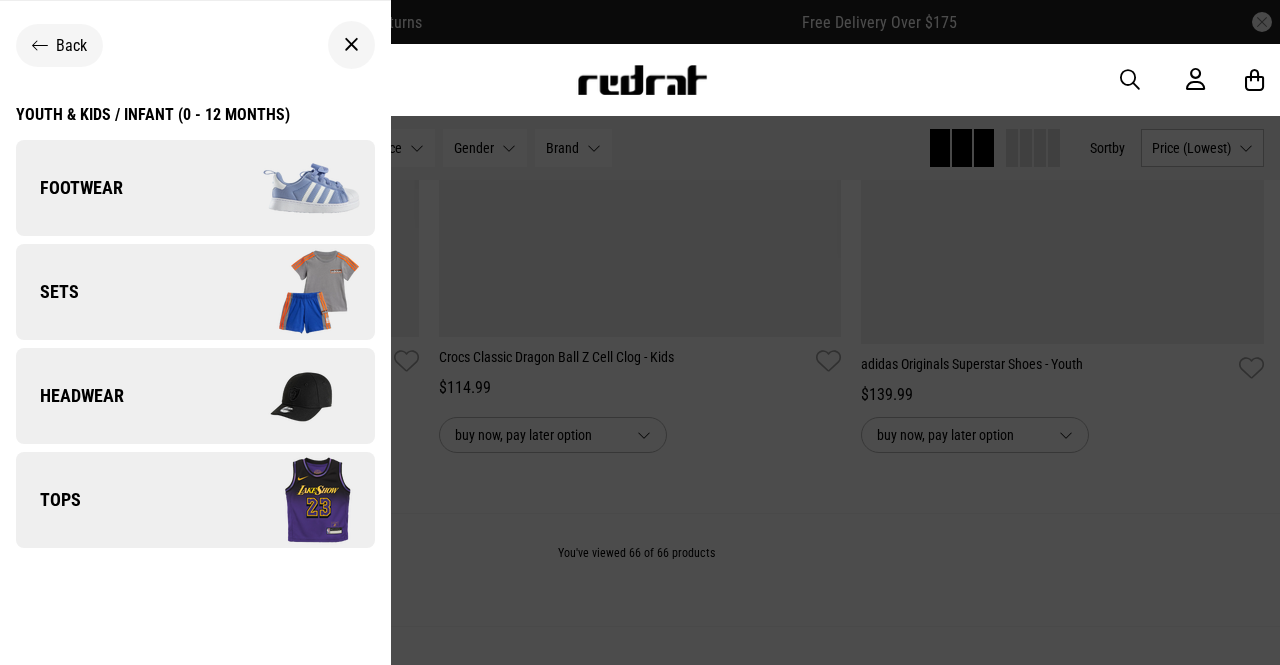 click on "Sets" at bounding box center [195, 292] 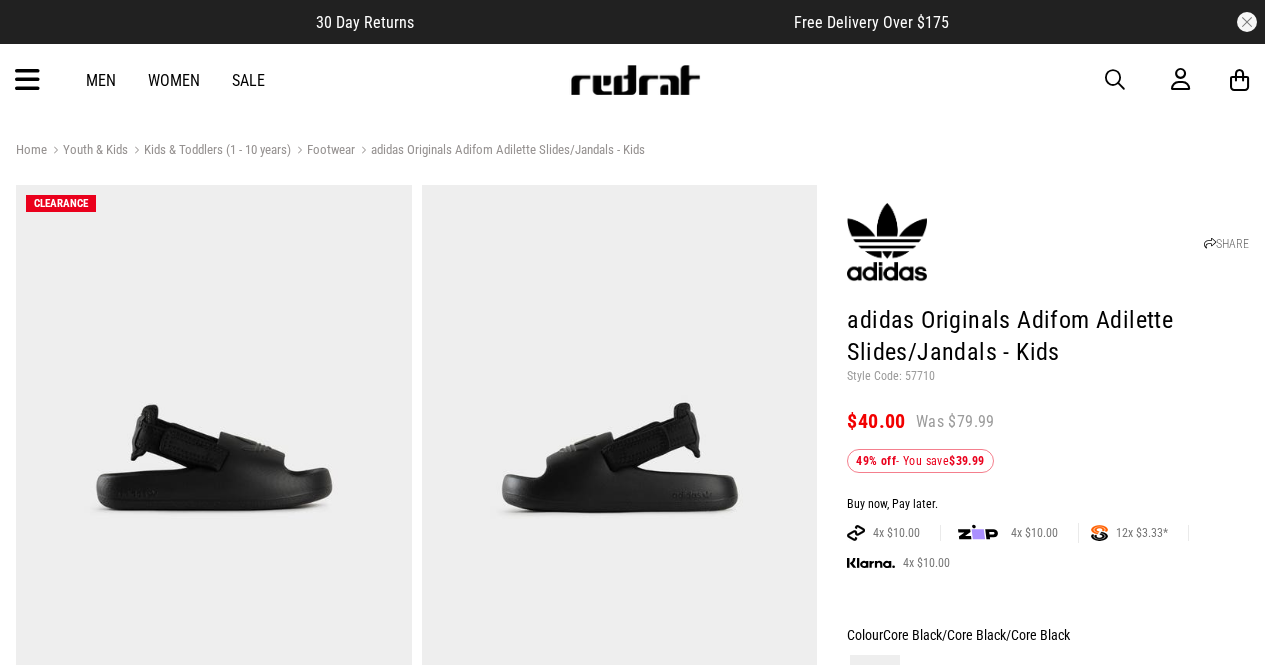 scroll, scrollTop: 0, scrollLeft: 0, axis: both 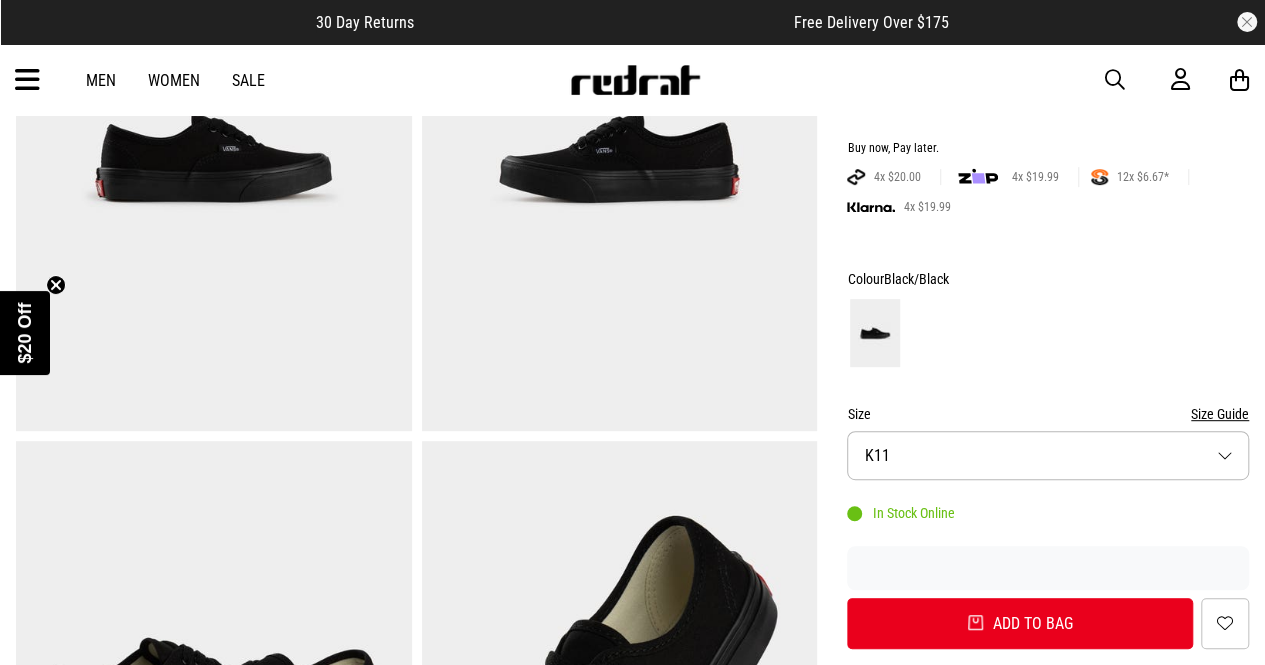 click on "Size K11" at bounding box center (1048, 455) 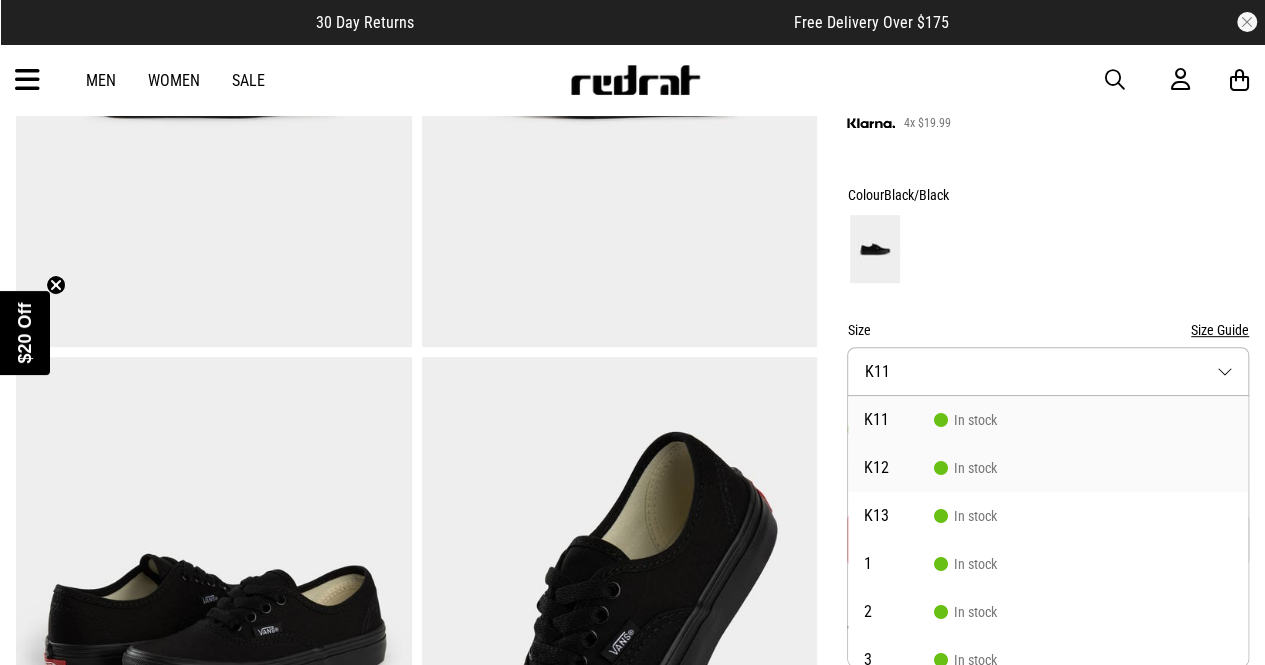 scroll, scrollTop: 0, scrollLeft: 0, axis: both 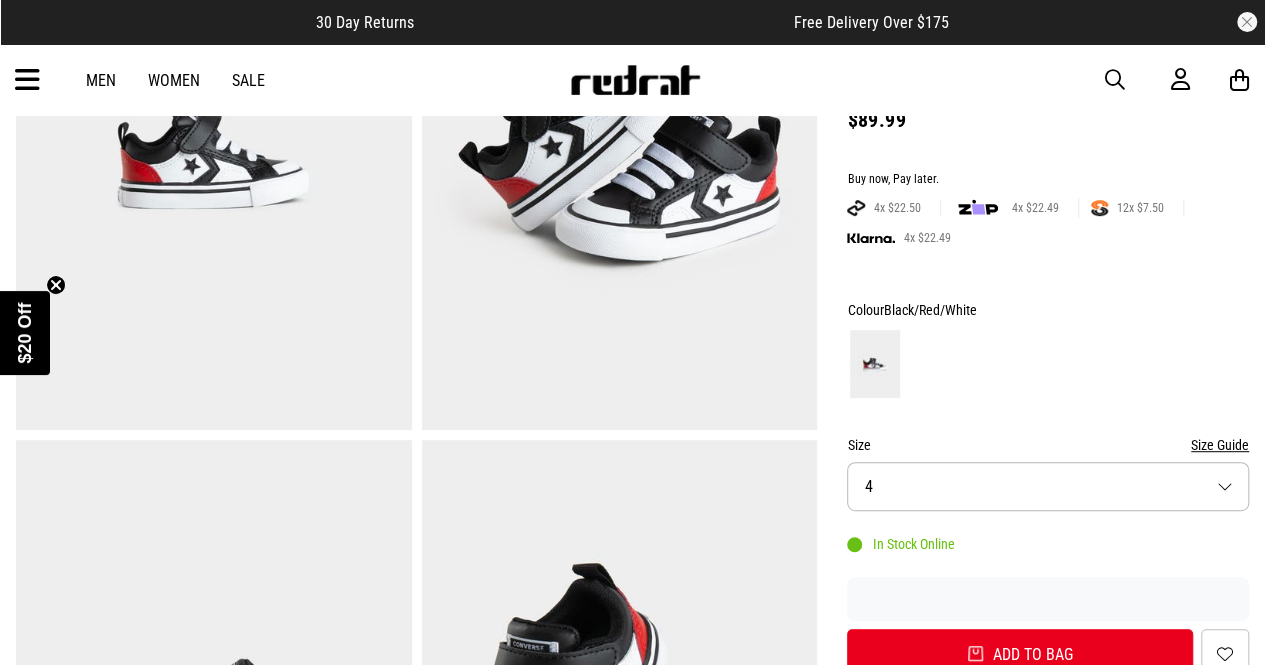 click on "Size 4" at bounding box center [1048, 486] 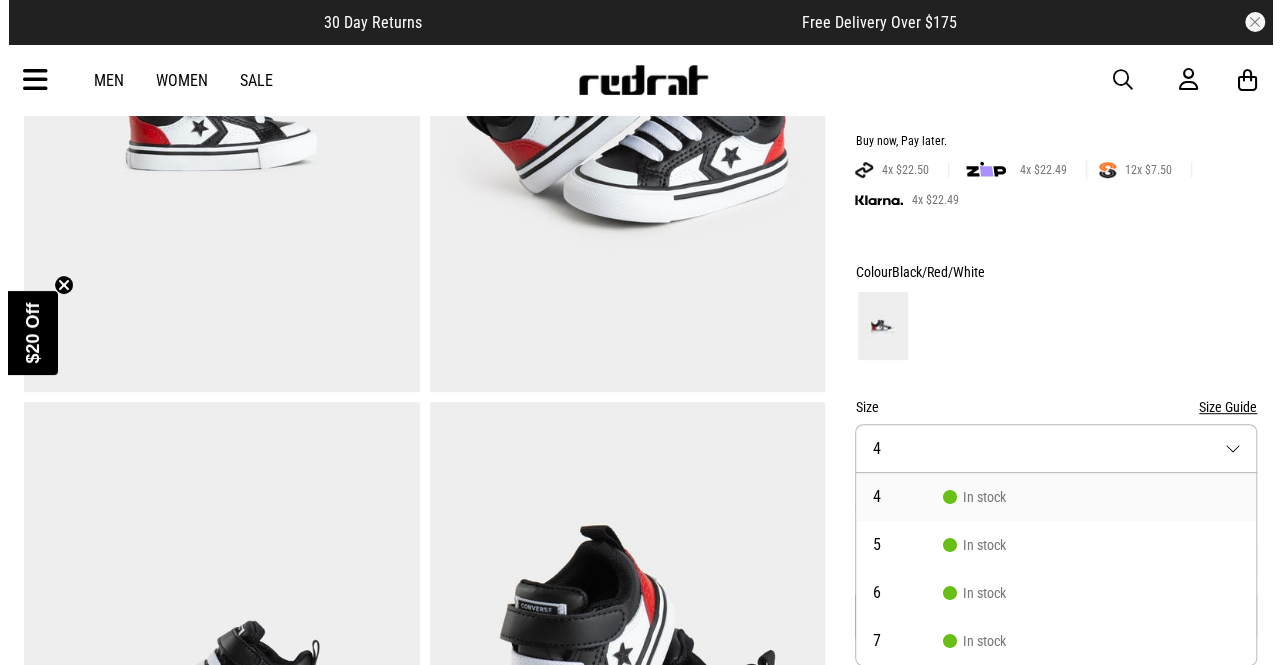 scroll, scrollTop: 37, scrollLeft: 0, axis: vertical 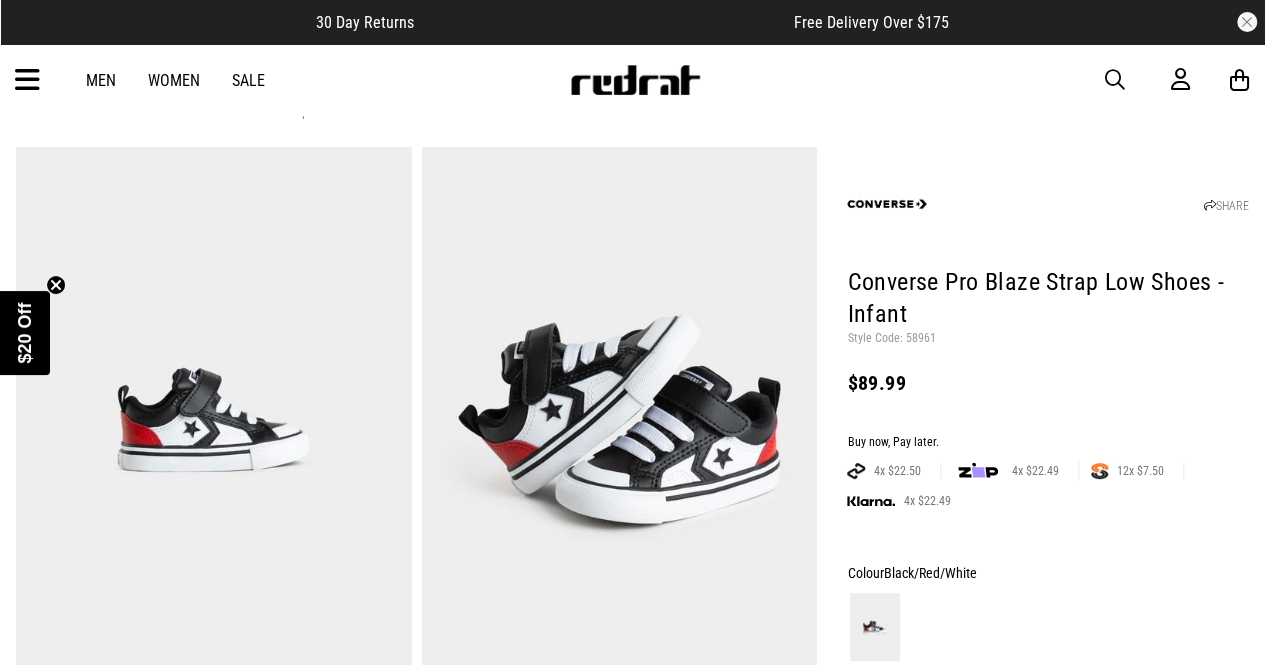 click at bounding box center [27, 80] 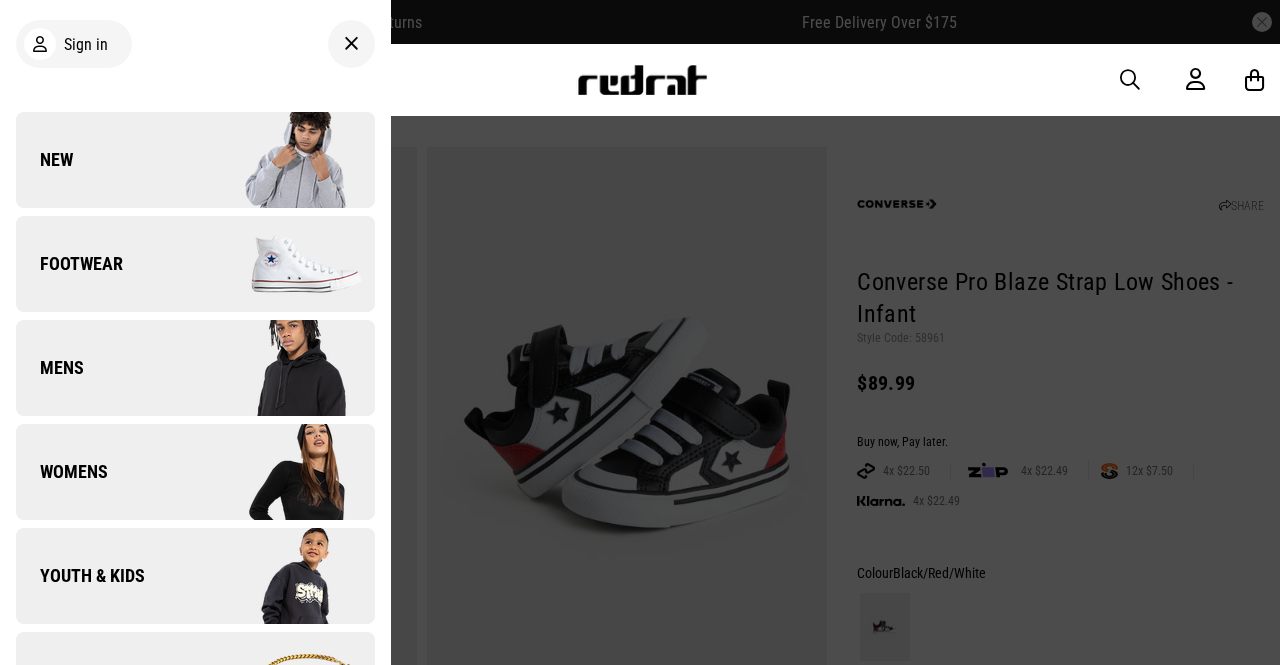 click on "Footwear" at bounding box center [195, 264] 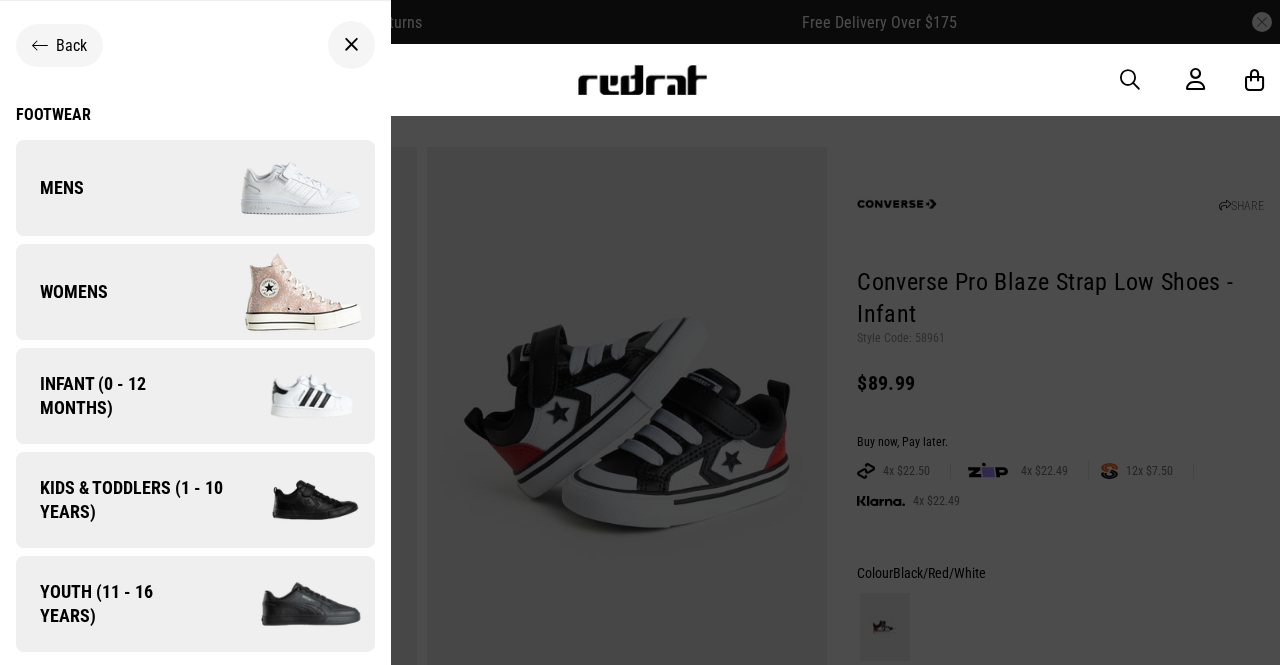 click on "Infant (0 - 12 months)" at bounding box center (112, 396) 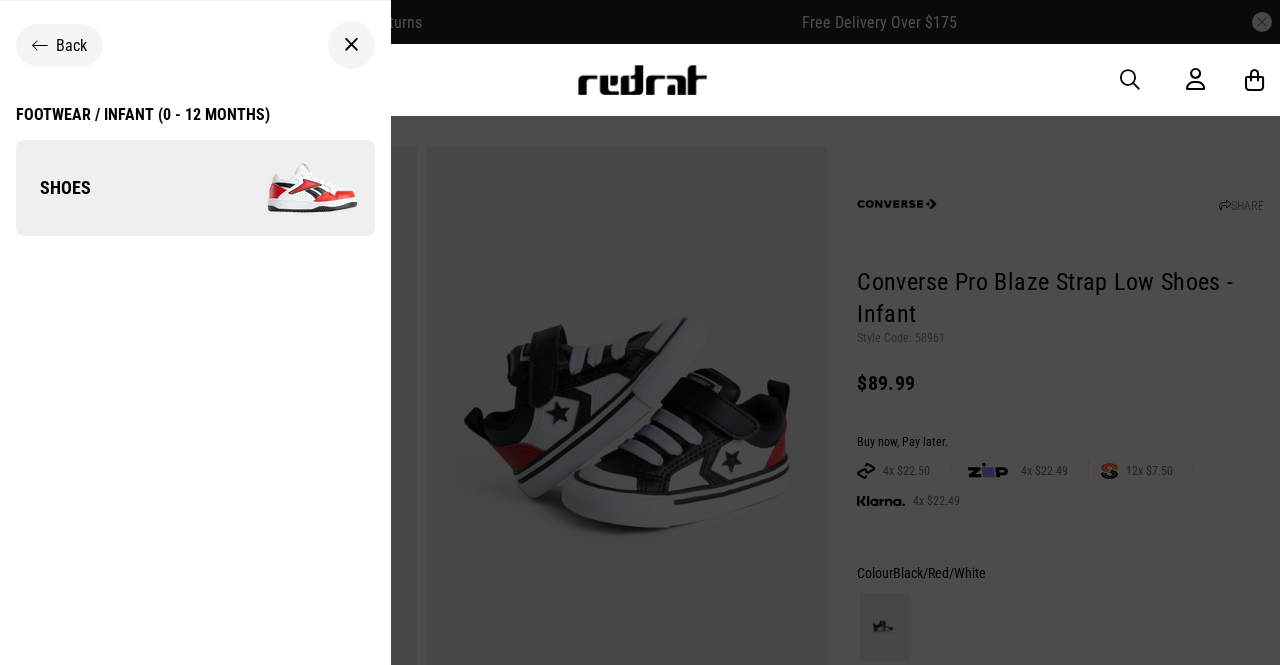 click on "Shoes" at bounding box center (195, 188) 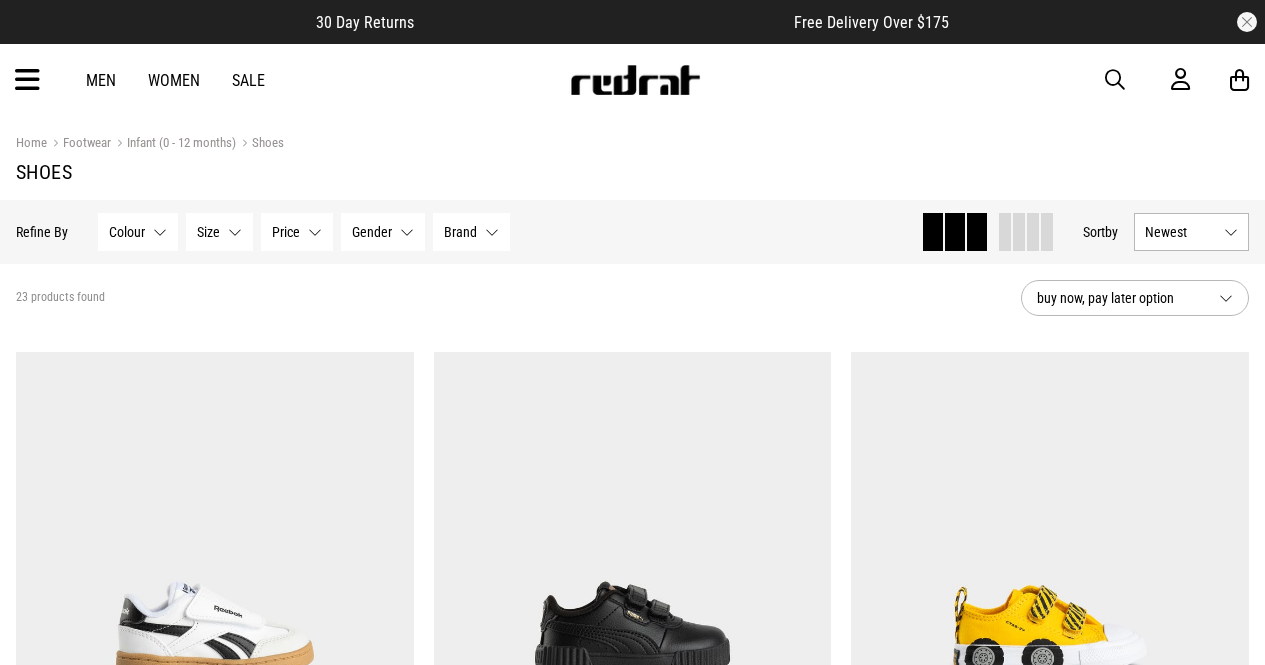 scroll, scrollTop: 334, scrollLeft: 0, axis: vertical 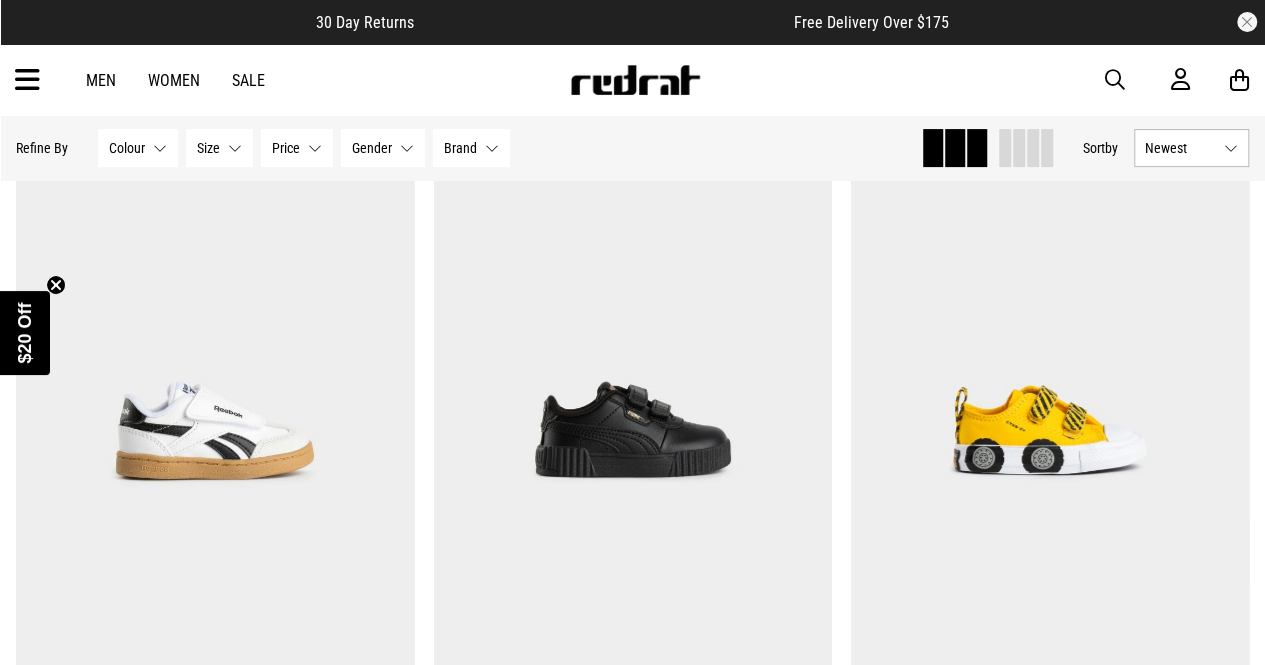 click on "Newest" at bounding box center (1191, 148) 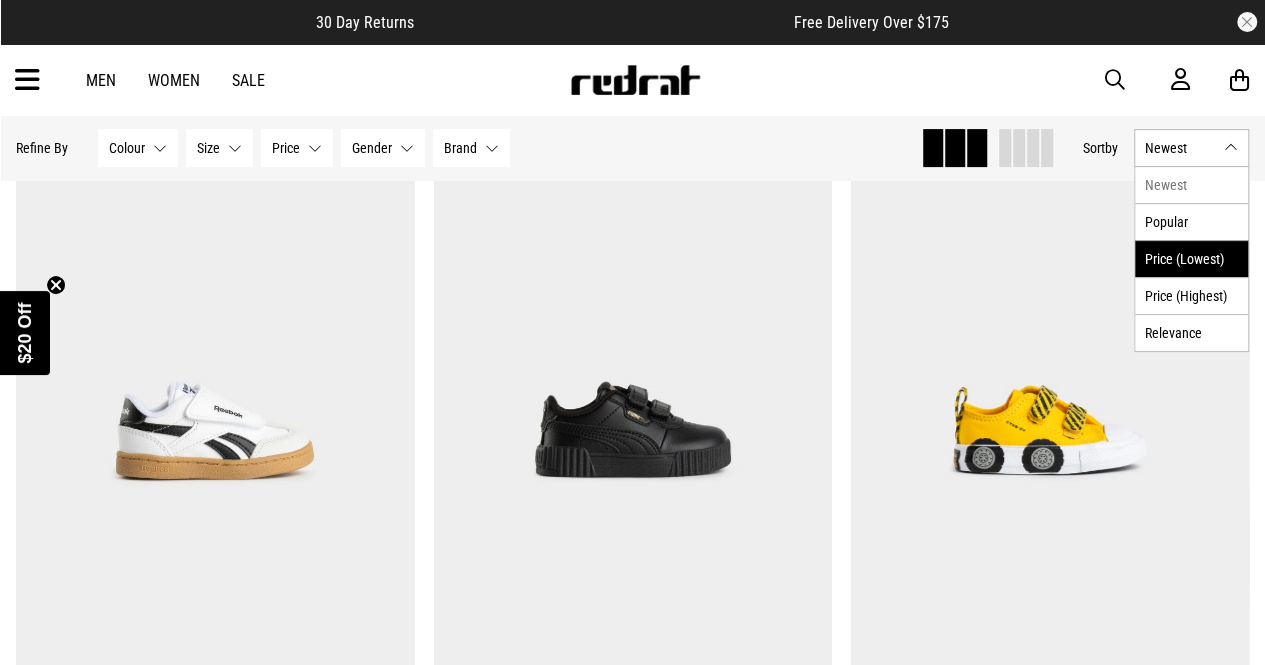 click on "Price (Lowest)" at bounding box center (1191, 258) 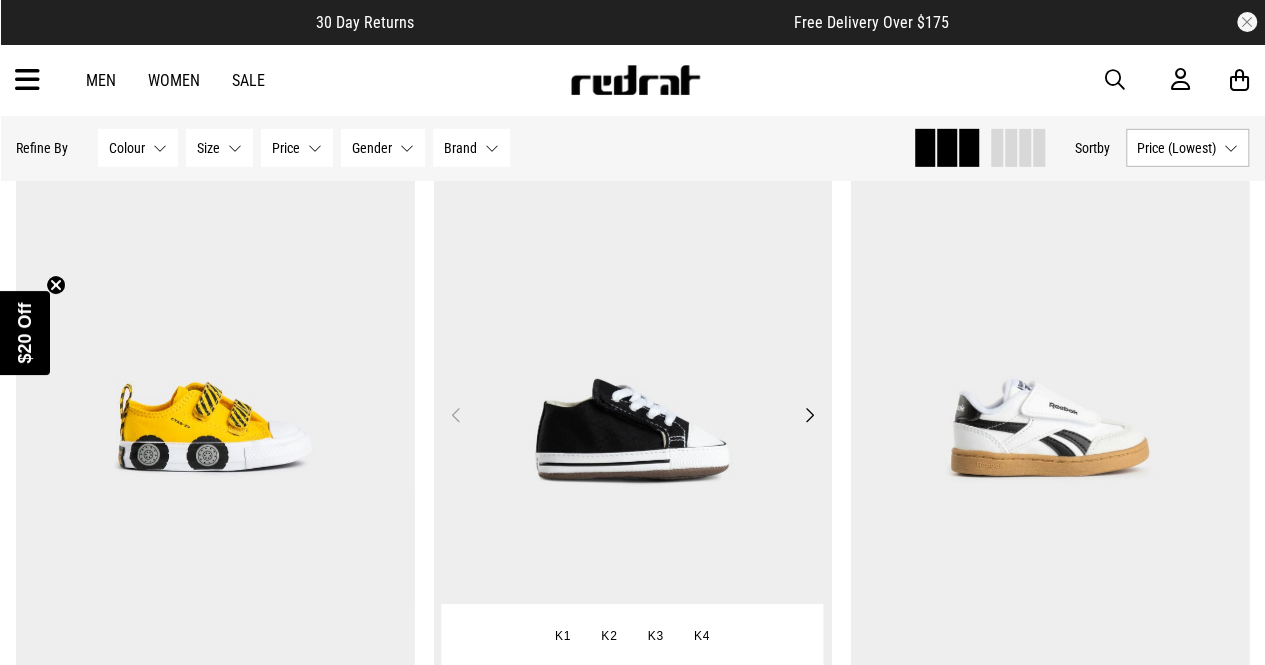 scroll, scrollTop: 3200, scrollLeft: 0, axis: vertical 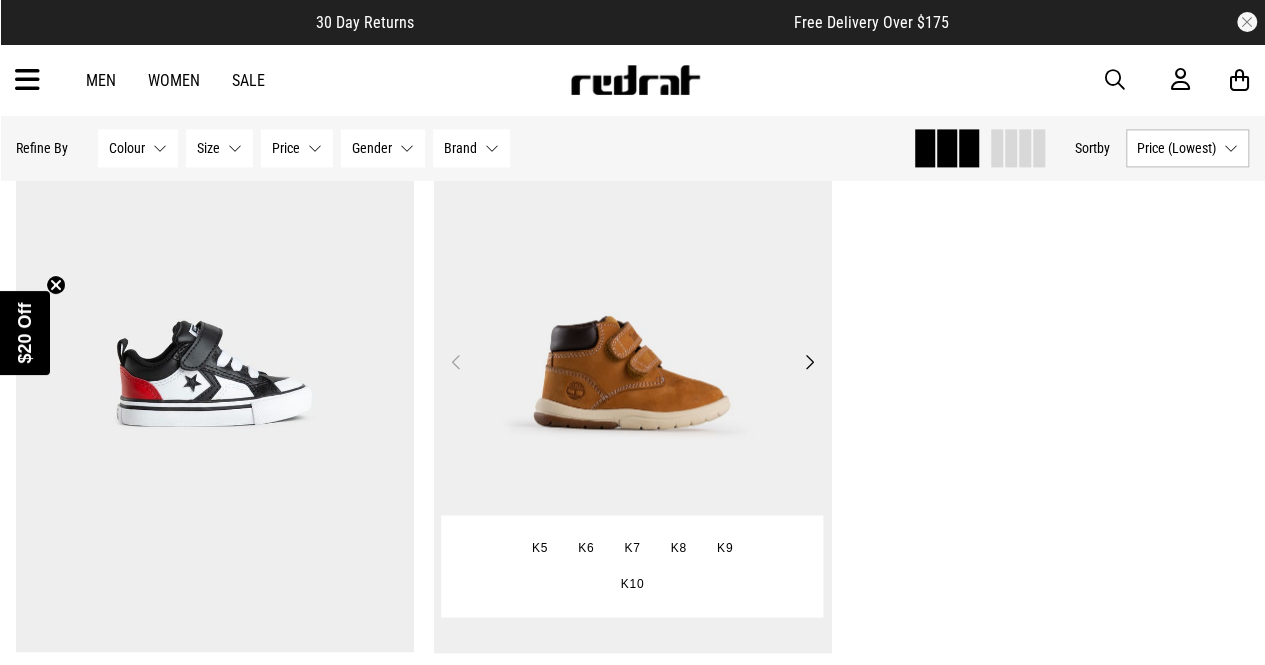 click on "Next" at bounding box center (808, 362) 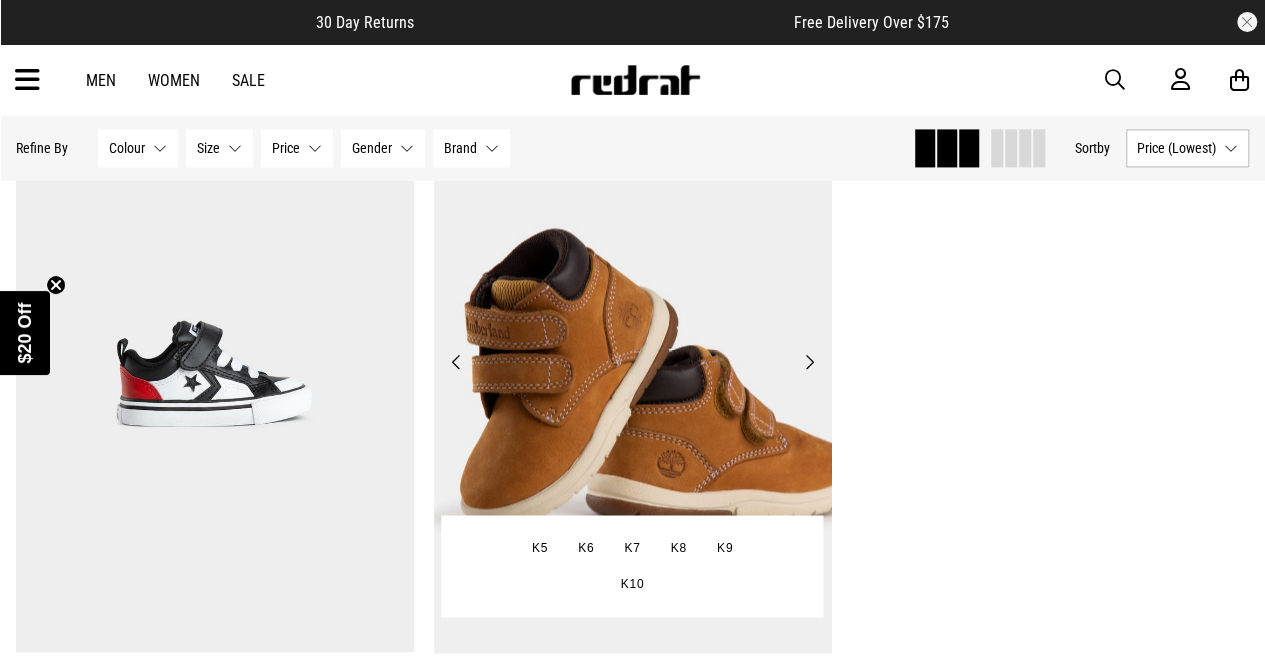 click on "Next" at bounding box center [808, 362] 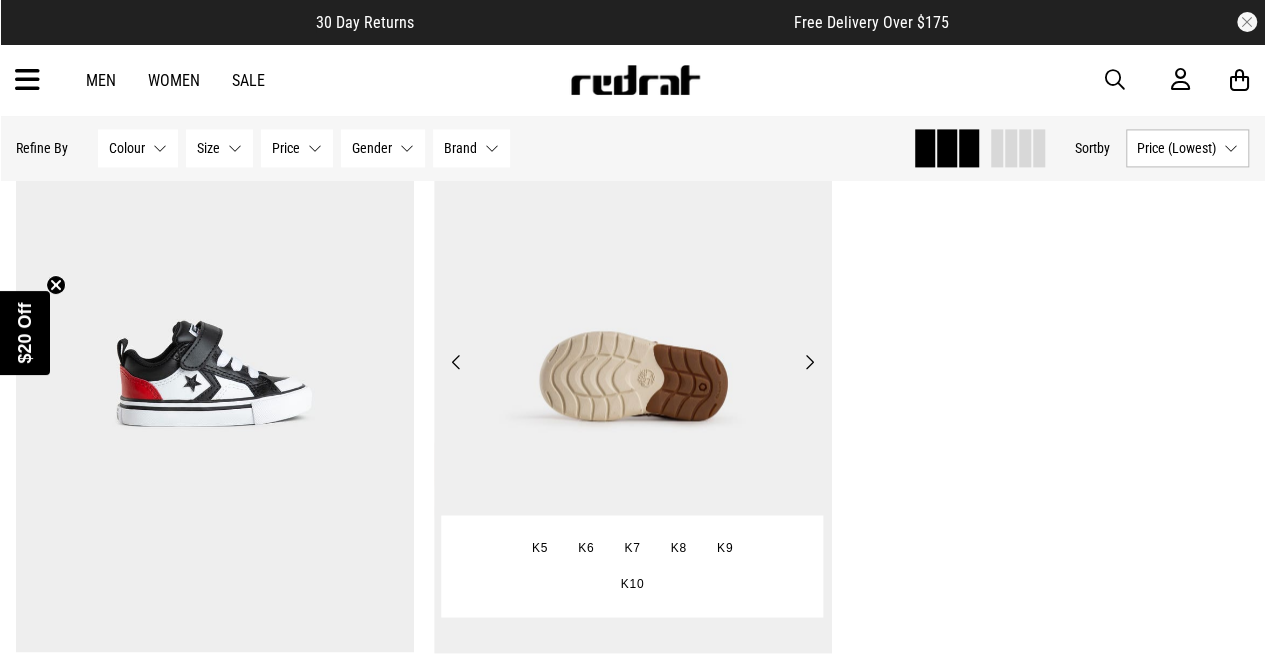 click on "Next" at bounding box center (808, 362) 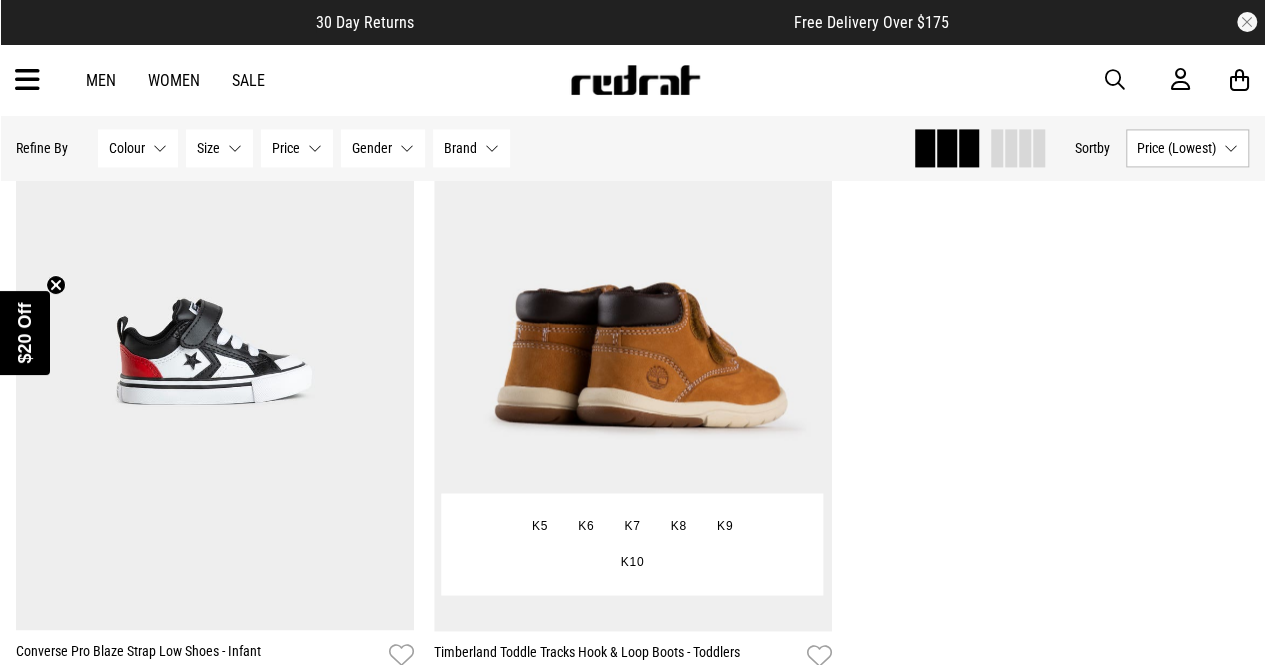 scroll, scrollTop: 5200, scrollLeft: 0, axis: vertical 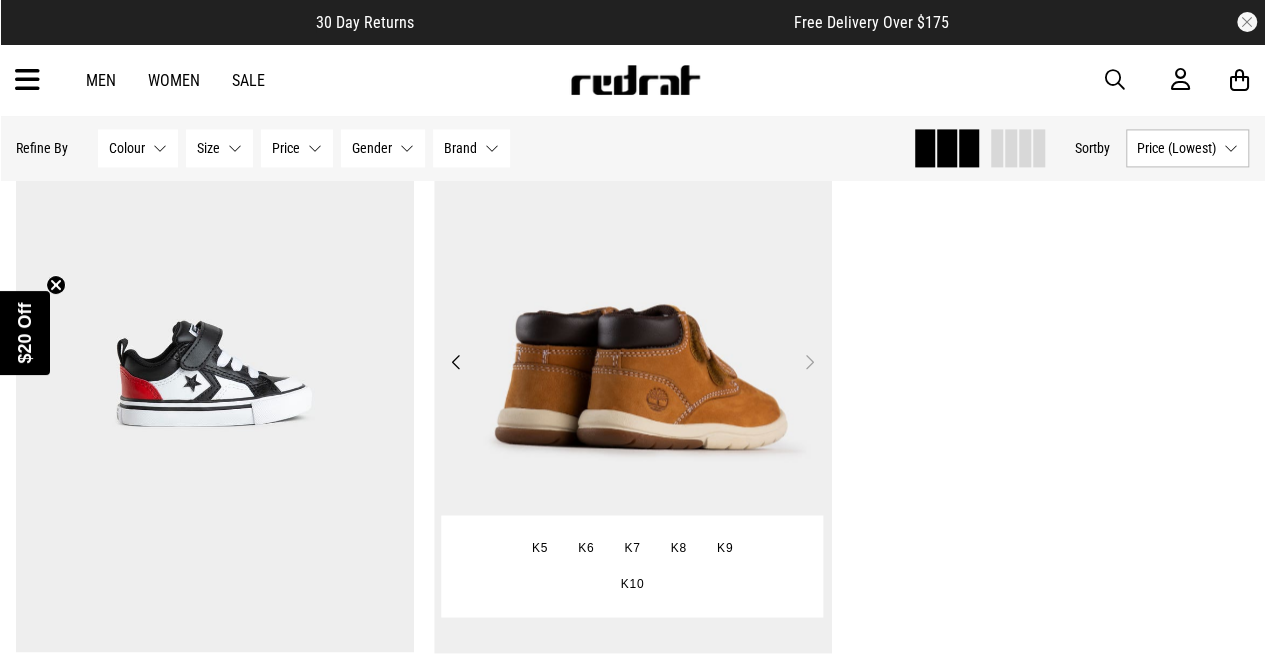 click on "Next" at bounding box center [808, 362] 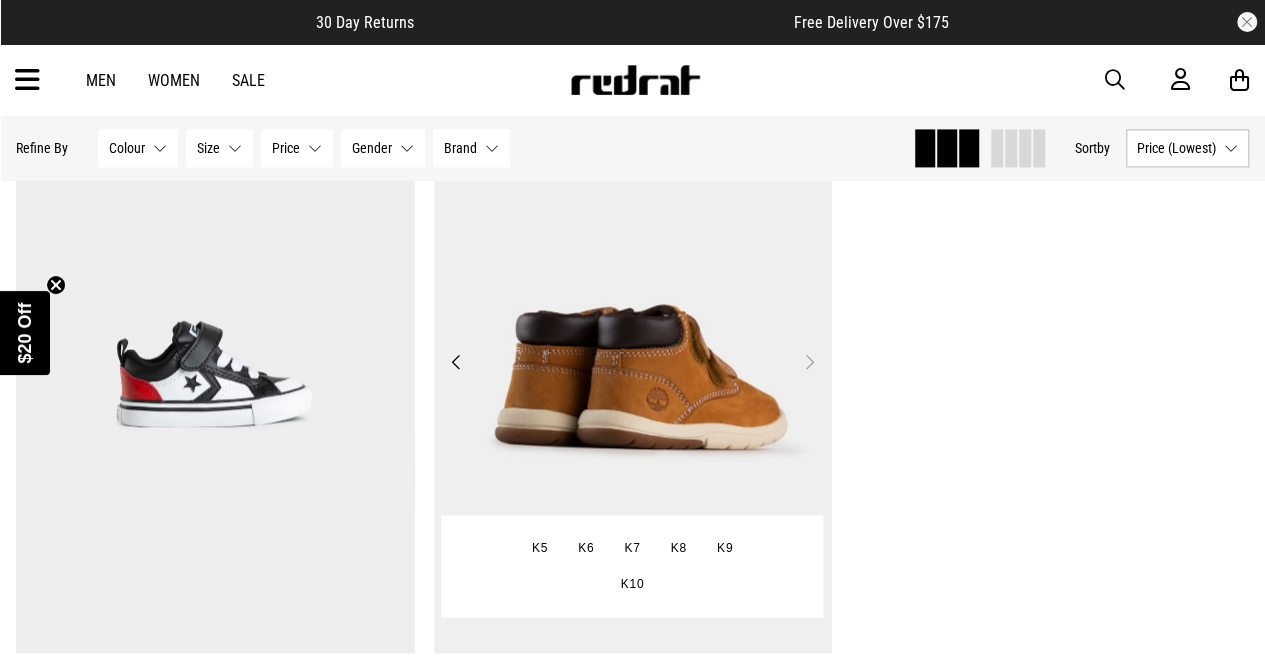 click on "Previous" at bounding box center [456, 362] 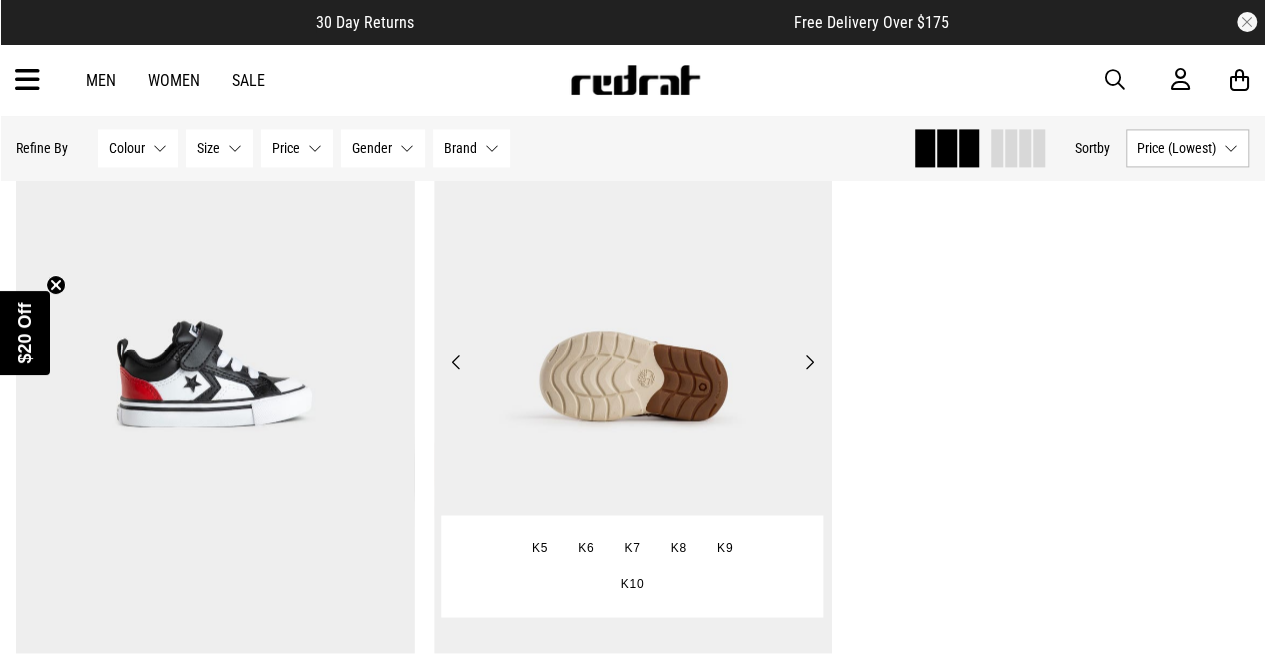 click on "Previous" at bounding box center [456, 362] 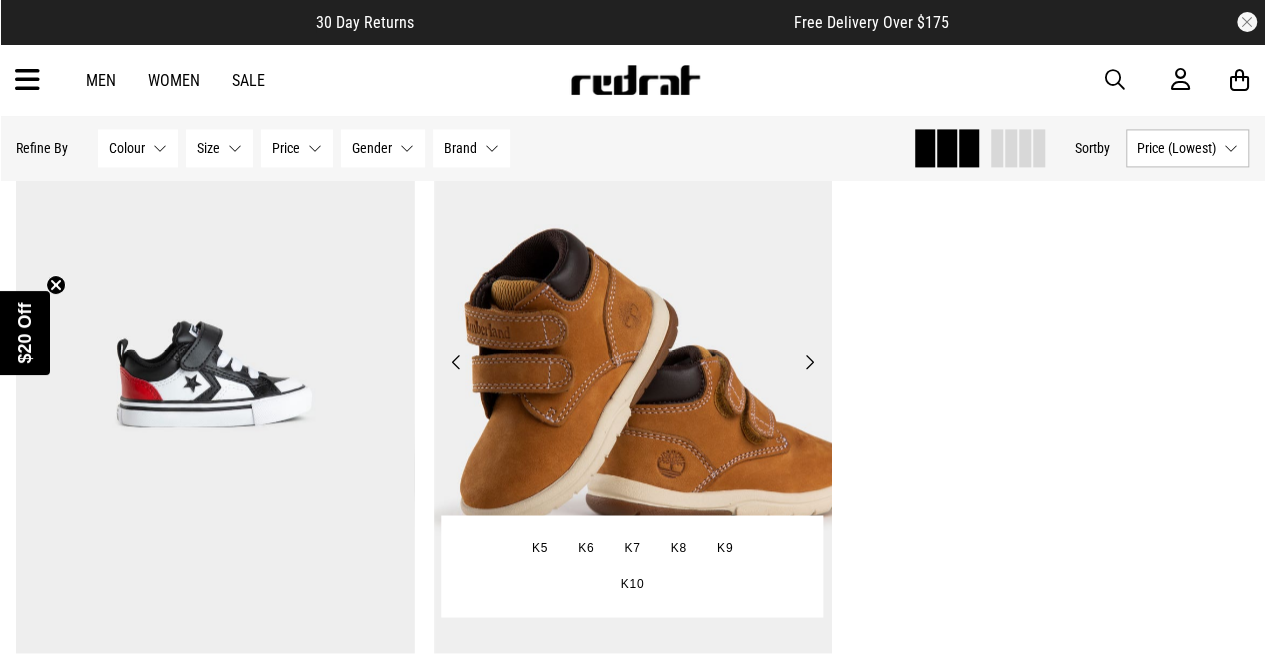 click on "Previous" at bounding box center (456, 362) 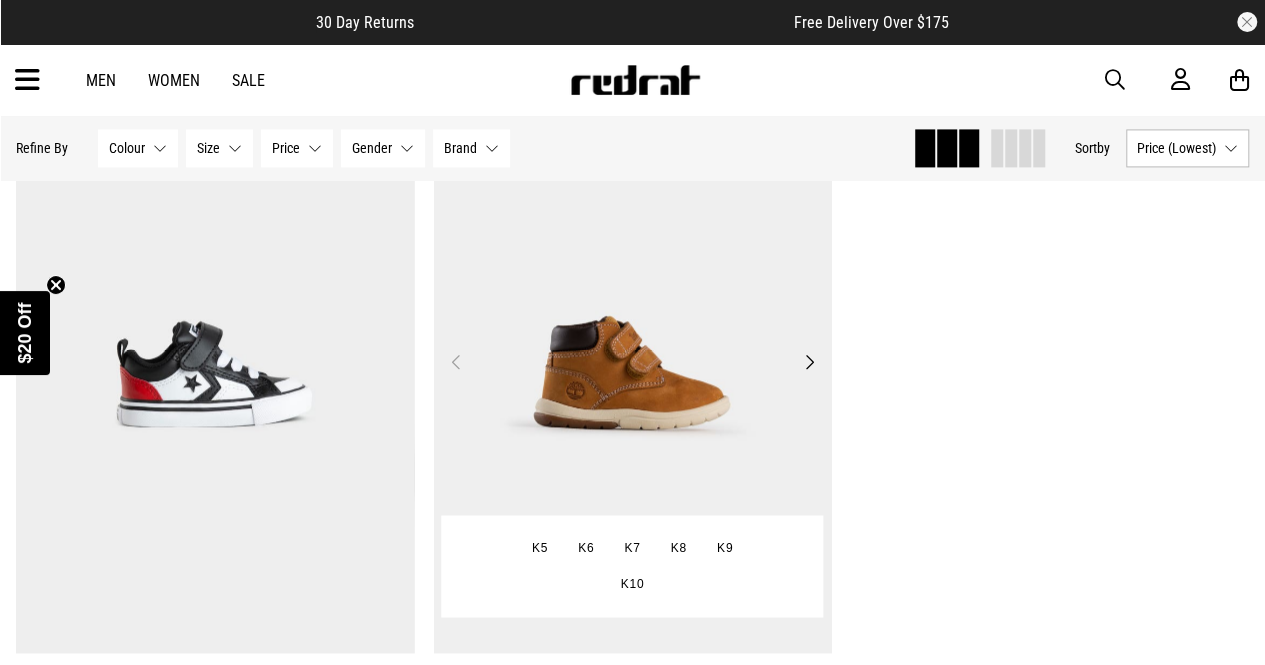 click on "Previous" at bounding box center (456, 362) 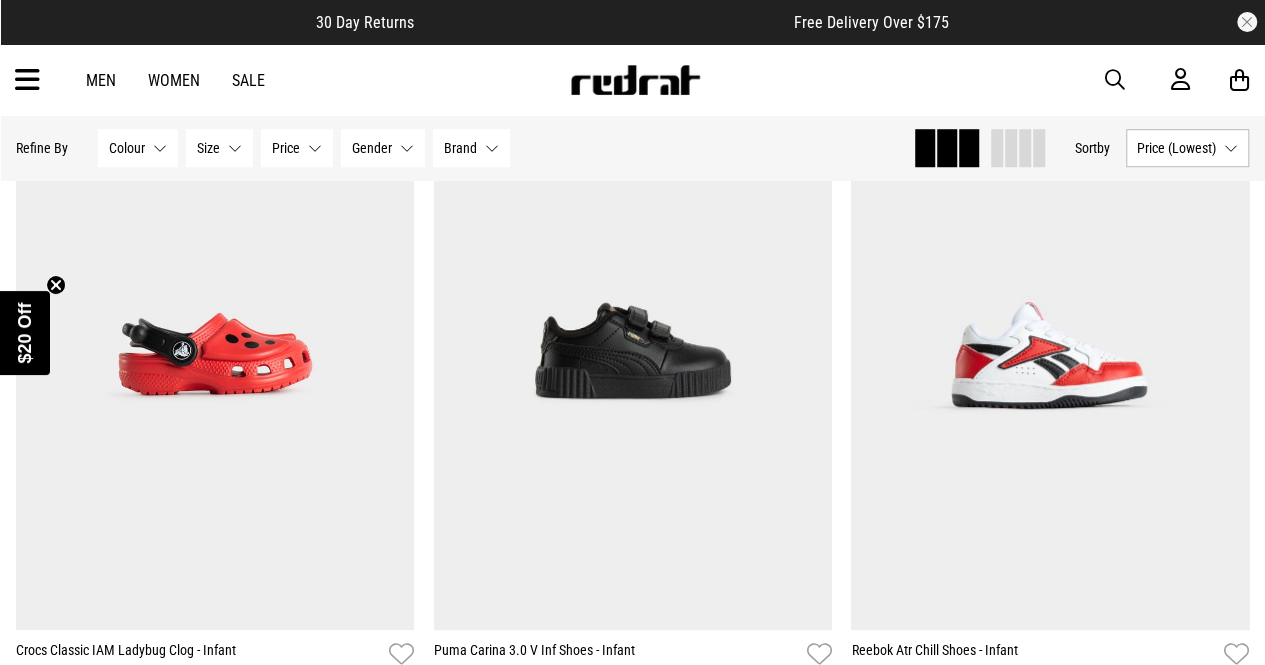 scroll, scrollTop: 4500, scrollLeft: 0, axis: vertical 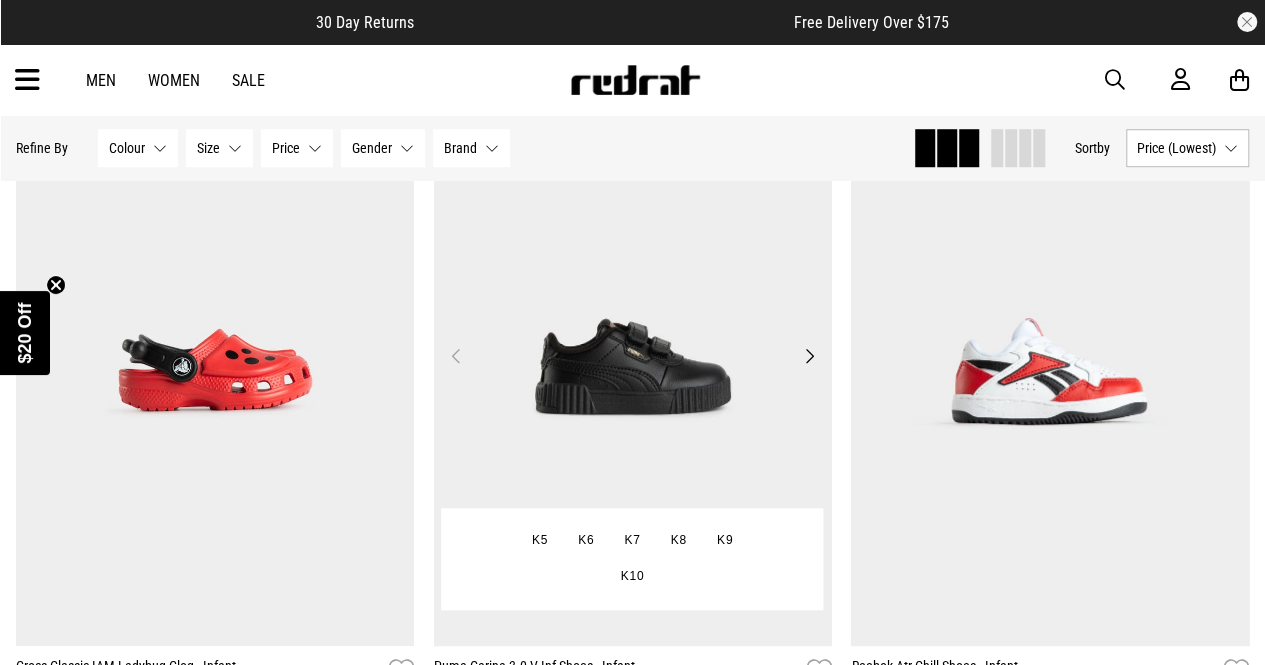 click on "Next" at bounding box center (808, 356) 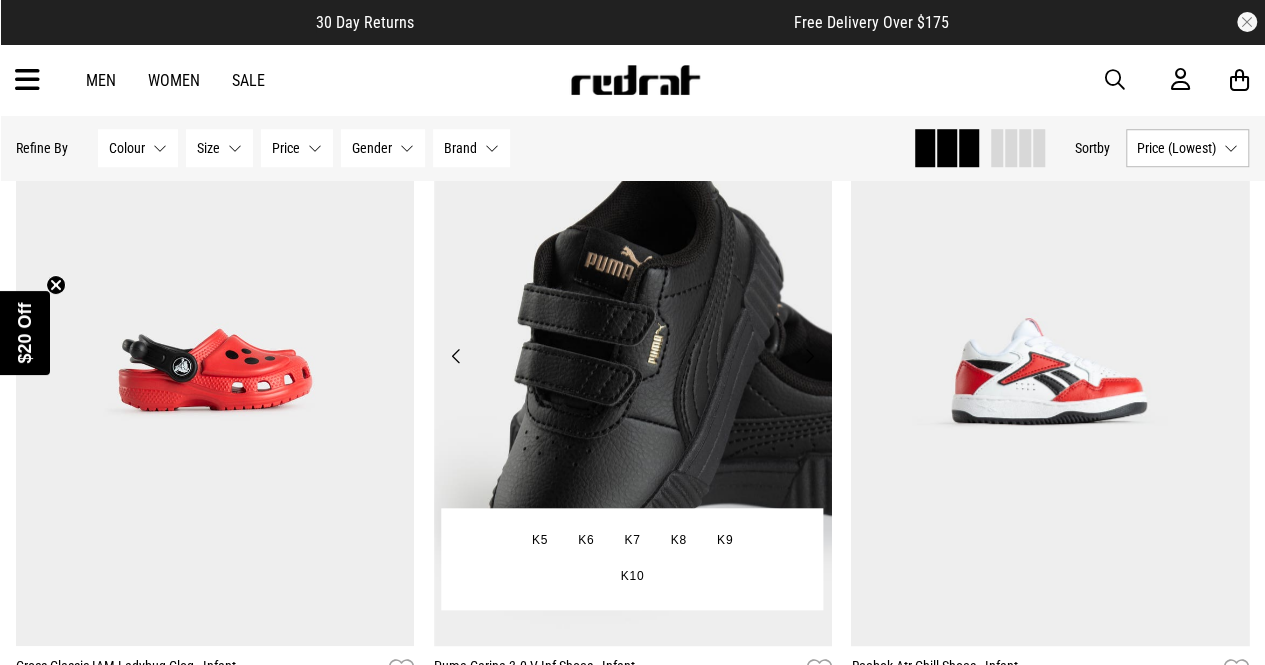 click on "Next" at bounding box center (808, 356) 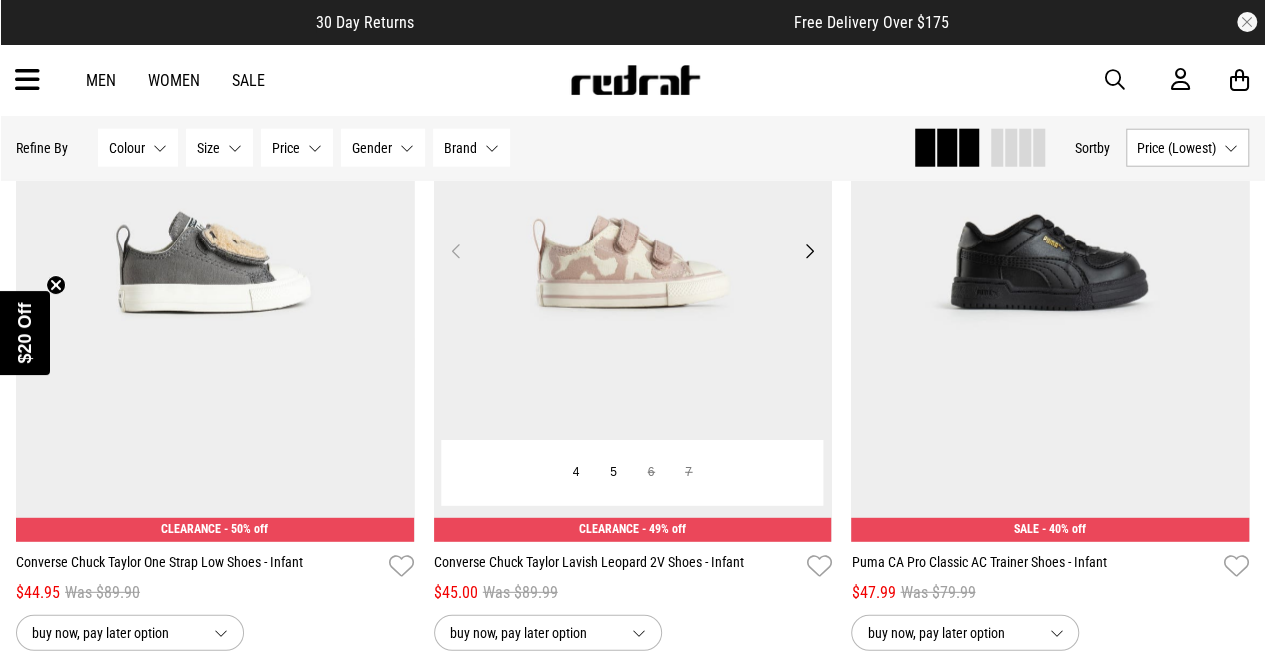 scroll, scrollTop: 2300, scrollLeft: 0, axis: vertical 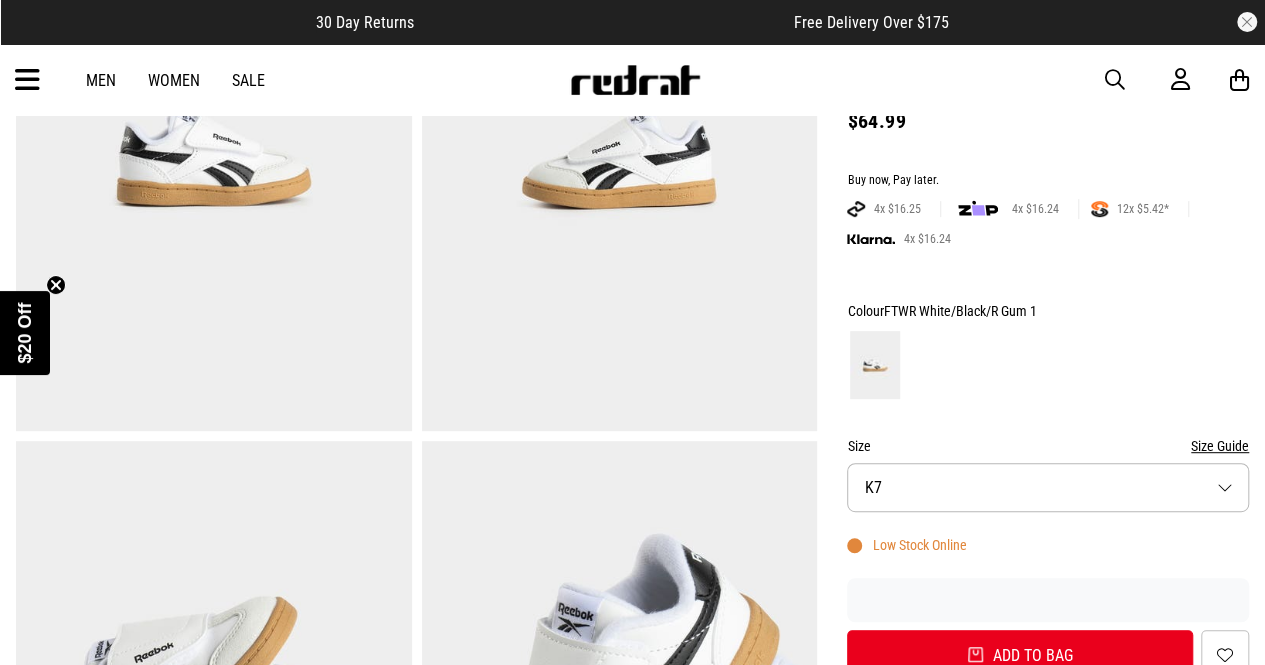 click on "Size K7" at bounding box center [1048, 487] 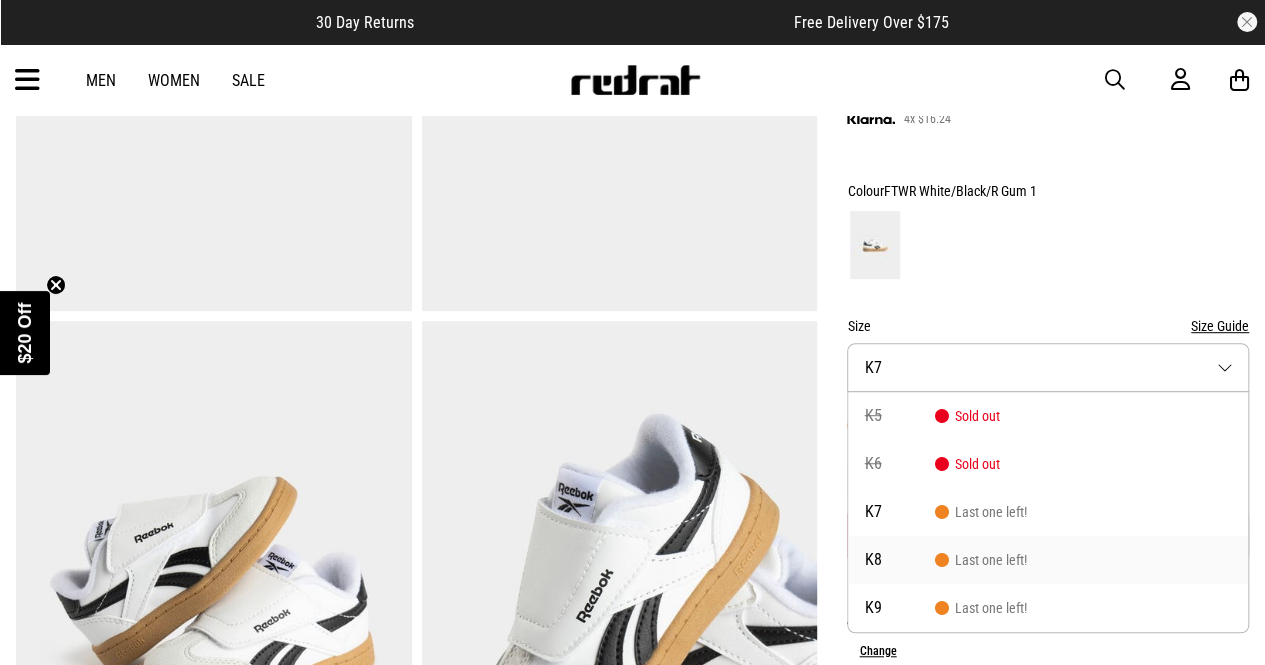 scroll, scrollTop: 786, scrollLeft: 0, axis: vertical 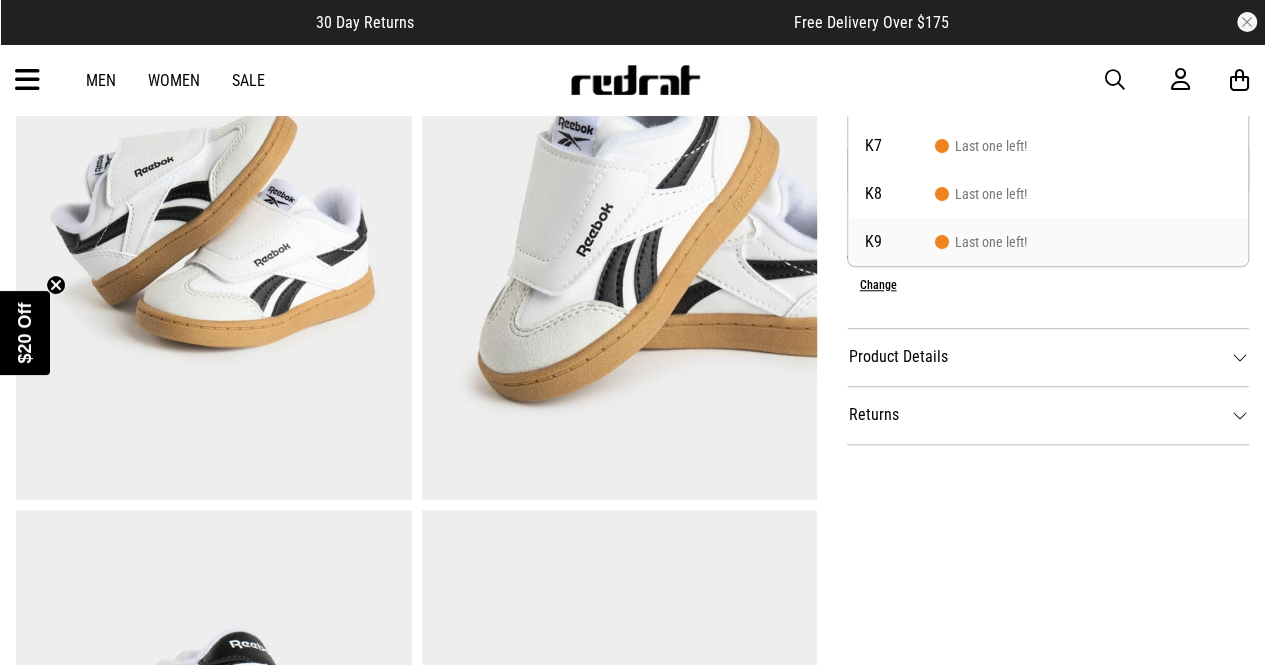 click on "Last one left!" at bounding box center [980, 242] 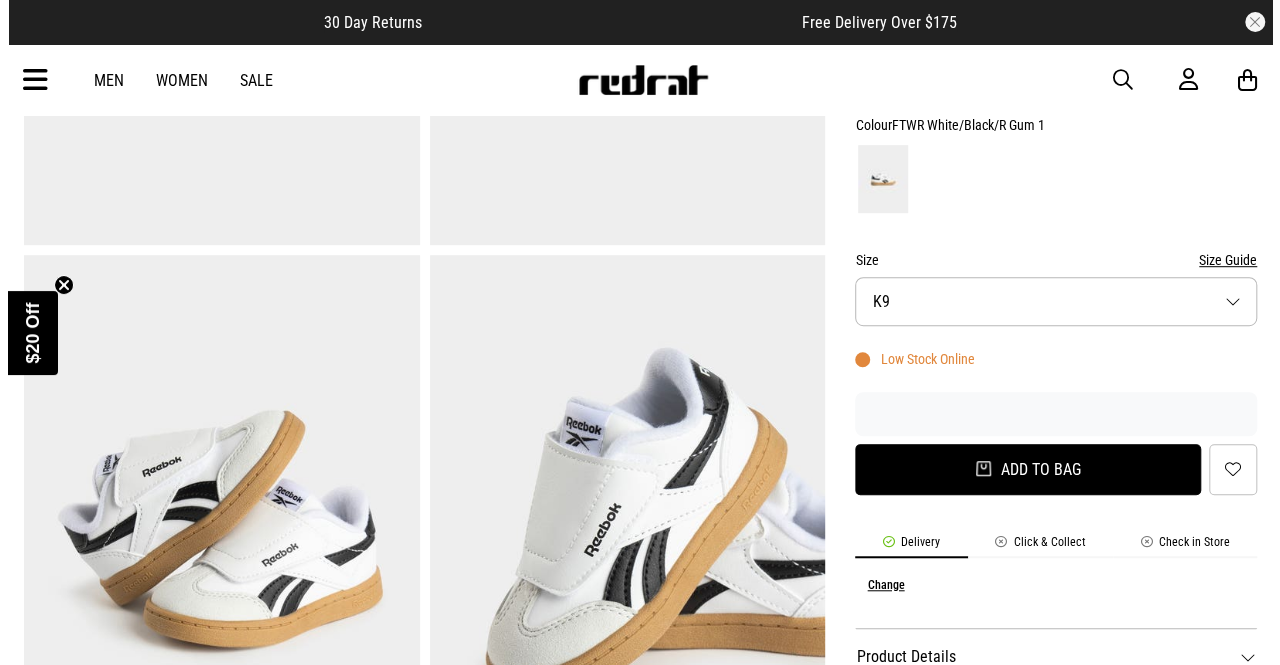 scroll, scrollTop: 486, scrollLeft: 0, axis: vertical 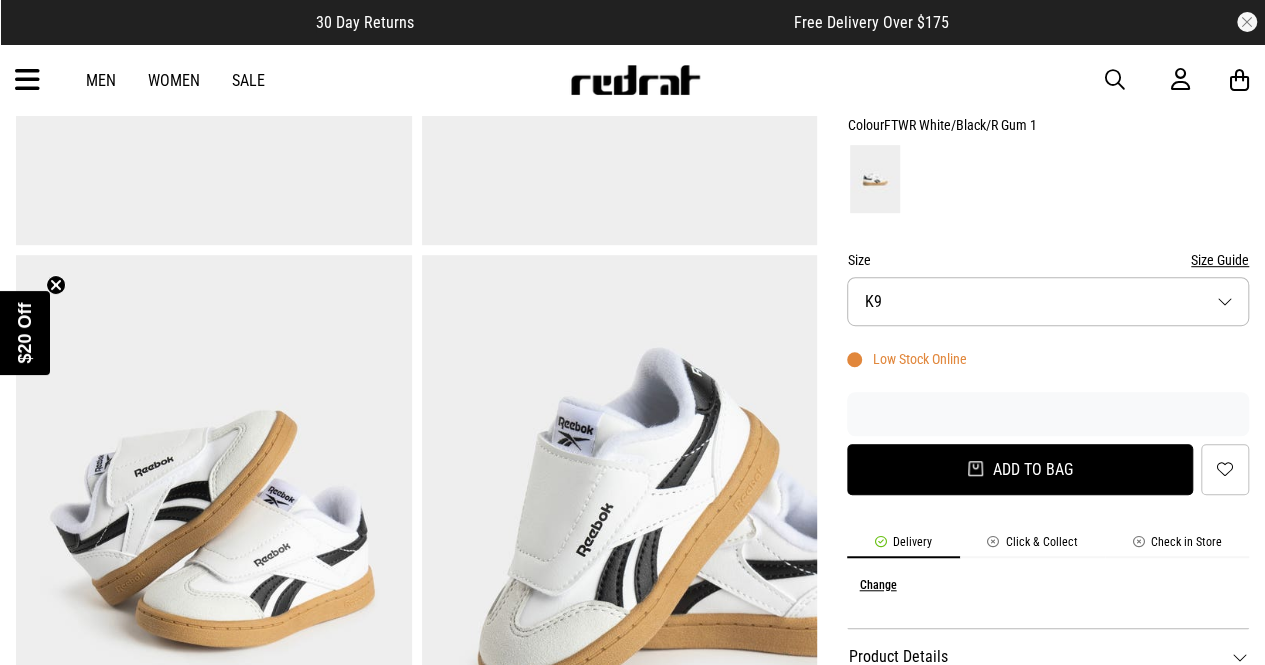 click on "Add to bag" at bounding box center (1020, 469) 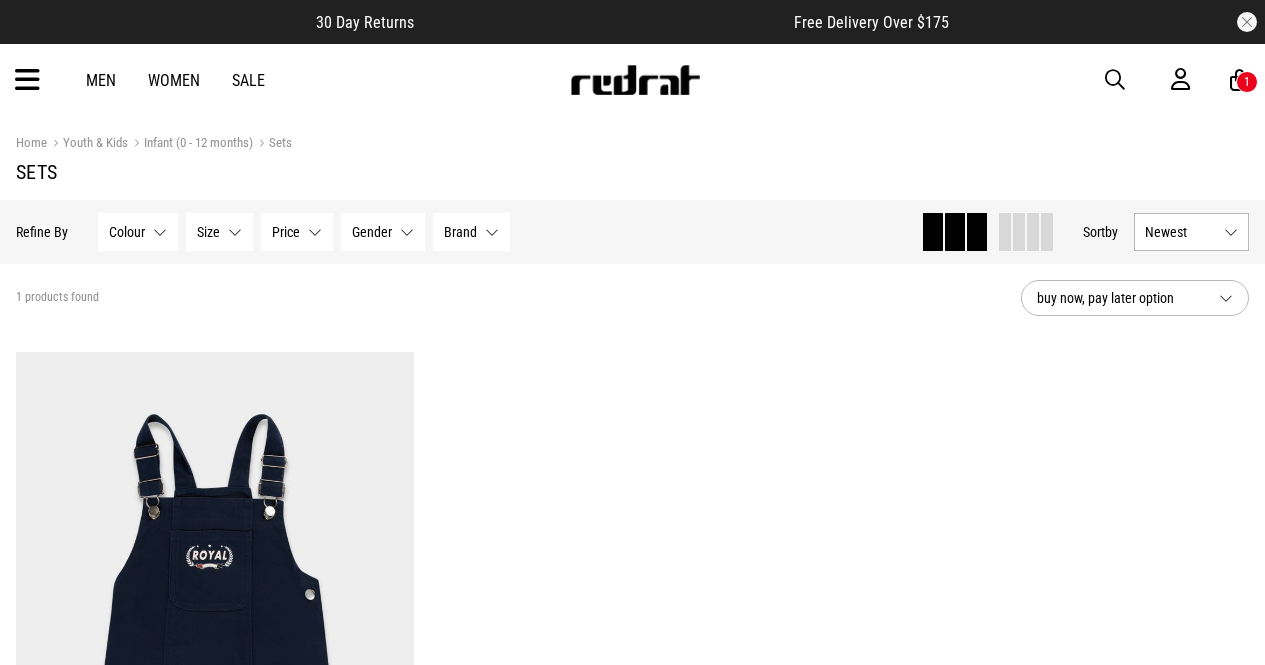 scroll, scrollTop: 0, scrollLeft: 0, axis: both 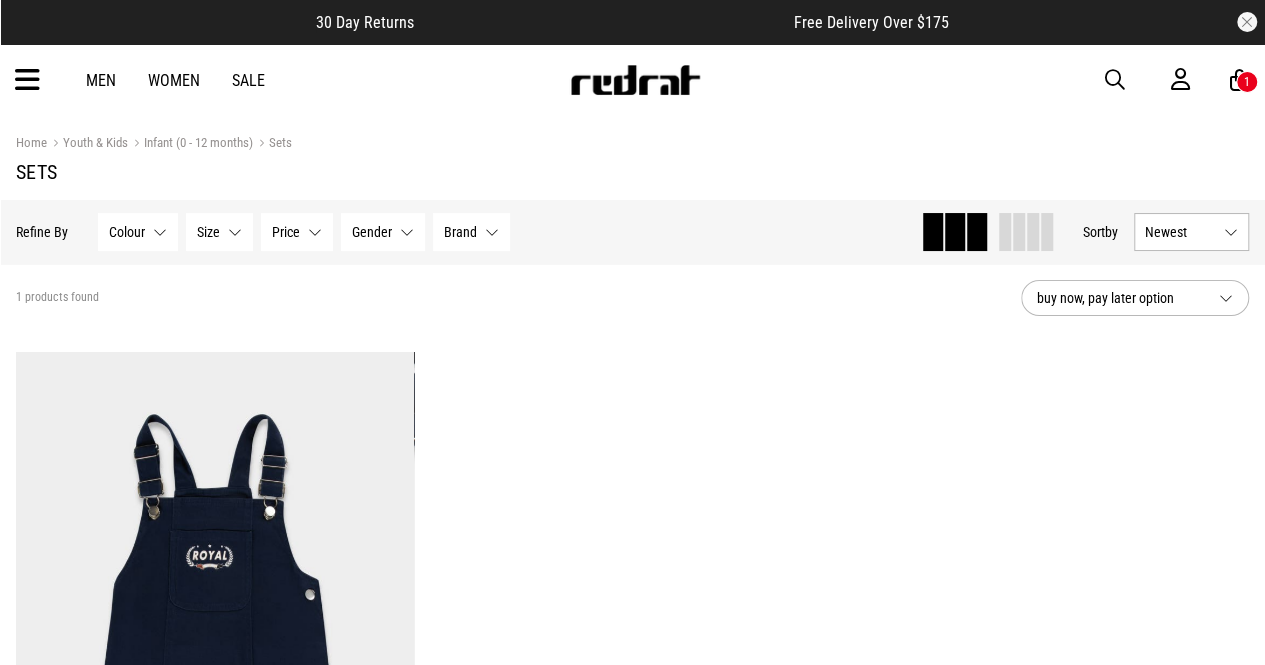 click on "Men   Women   Sale     Sign in     New       Back         Footwear       Back         Mens       Back         Womens       Back         Youth & Kids       Back         Jewellery       Back         Headwear       Back         Accessories       Back         Deals       Back         Sale   UP TO 60% OFF
Shop by Brand
adidas
Converse
New Era
See all brands     Gift Cards   Find a Store   Delivery   Returns & Exchanges   FAQ   Contact Us
Payment Options Only at Red Rat
Let's keep in touch
Back
1" at bounding box center (632, 80) 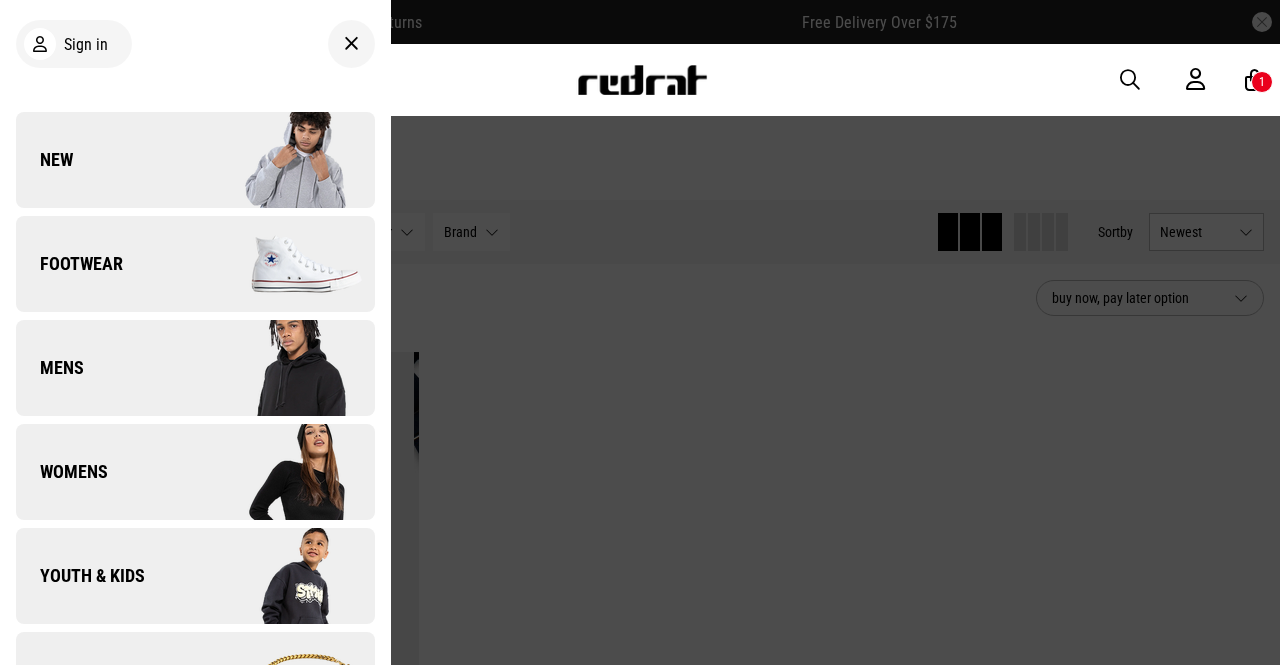 click at bounding box center [284, 576] 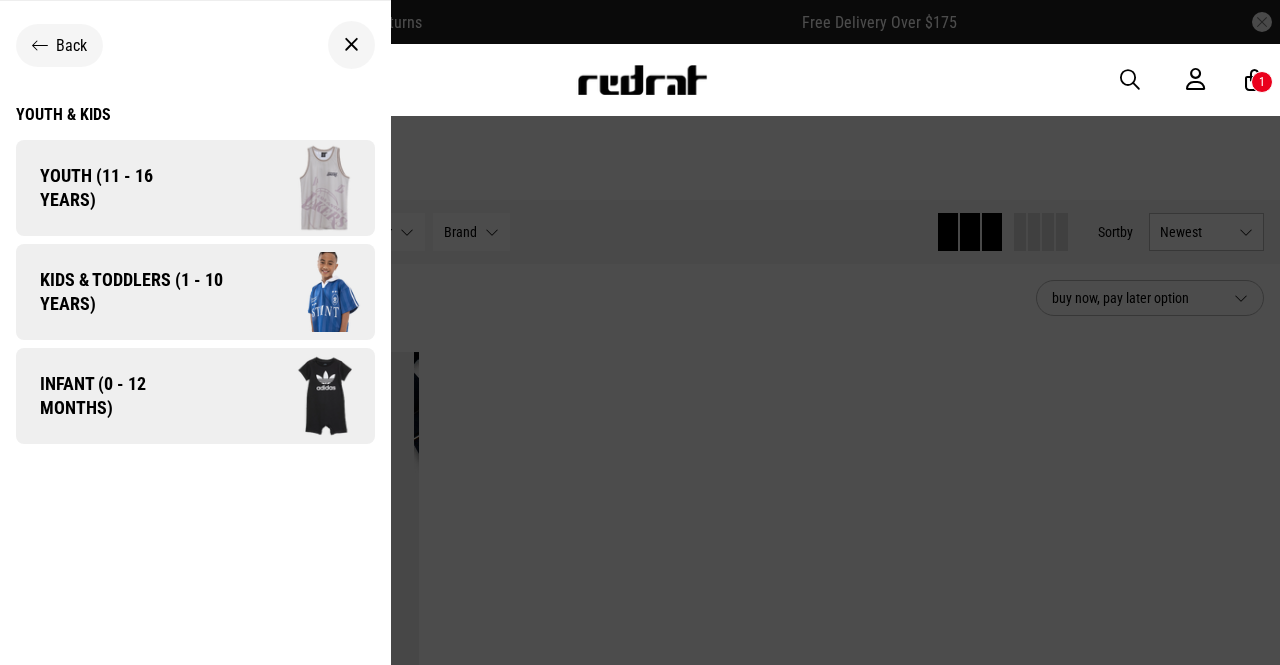 click on "Kids & Toddlers (1 - 10 years)" at bounding box center [124, 292] 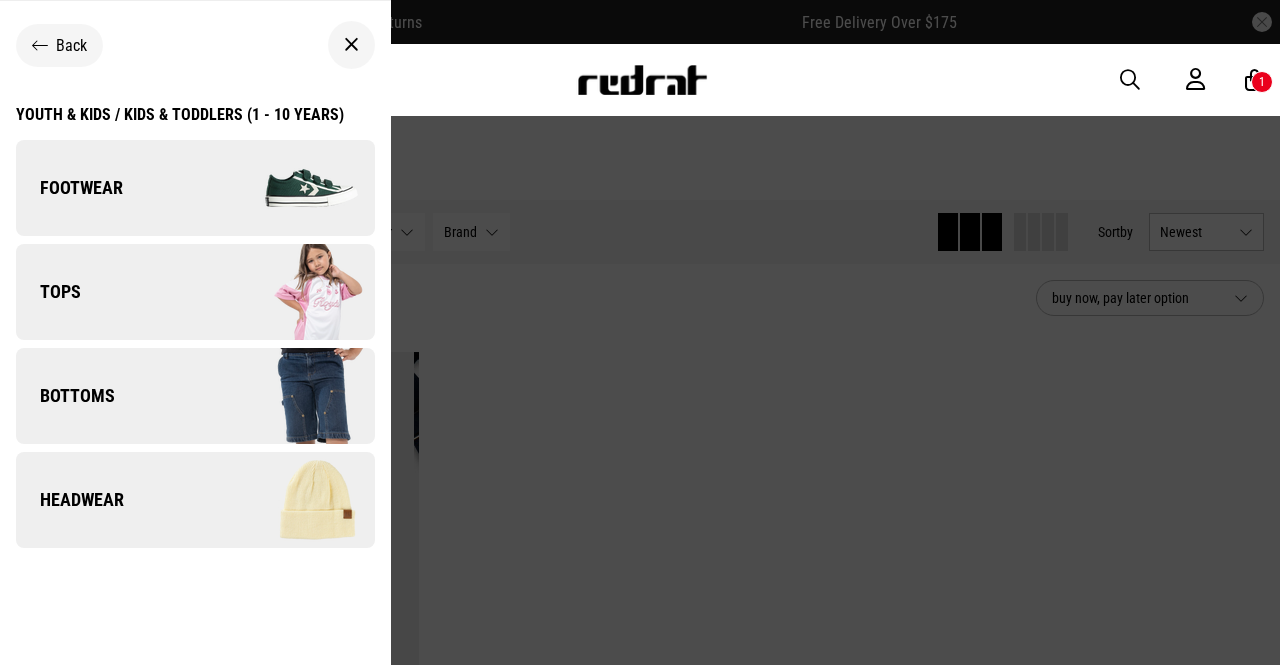 click at bounding box center [284, 292] 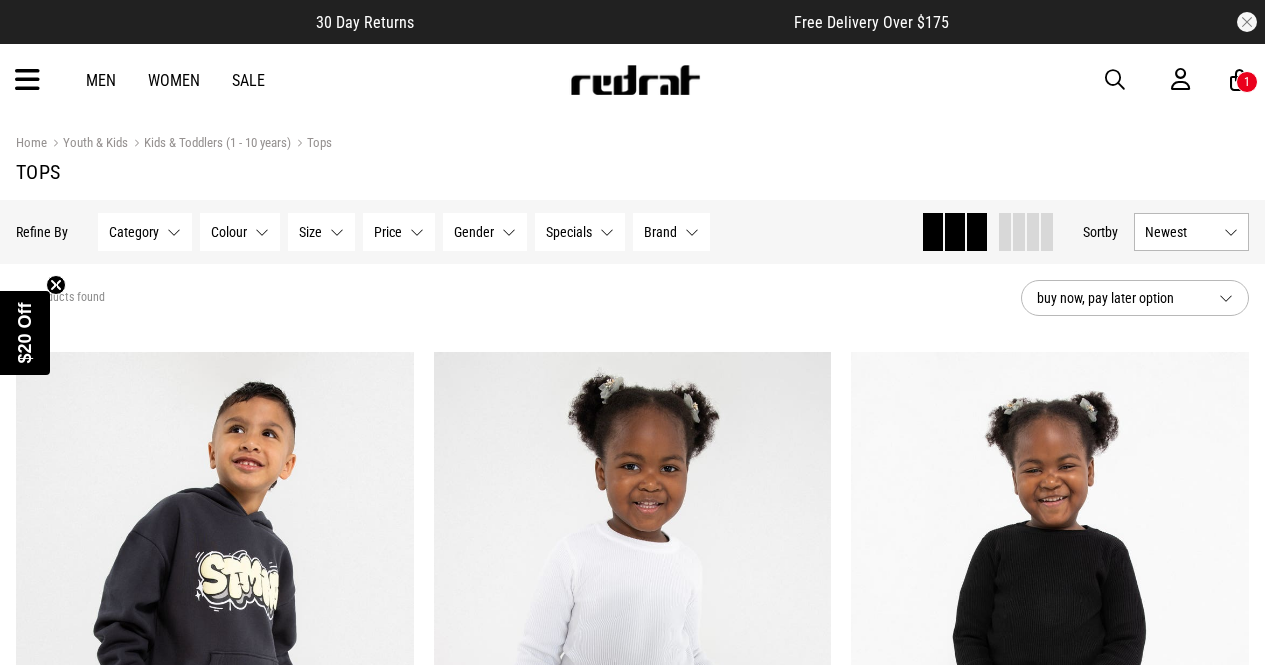 scroll, scrollTop: 100, scrollLeft: 0, axis: vertical 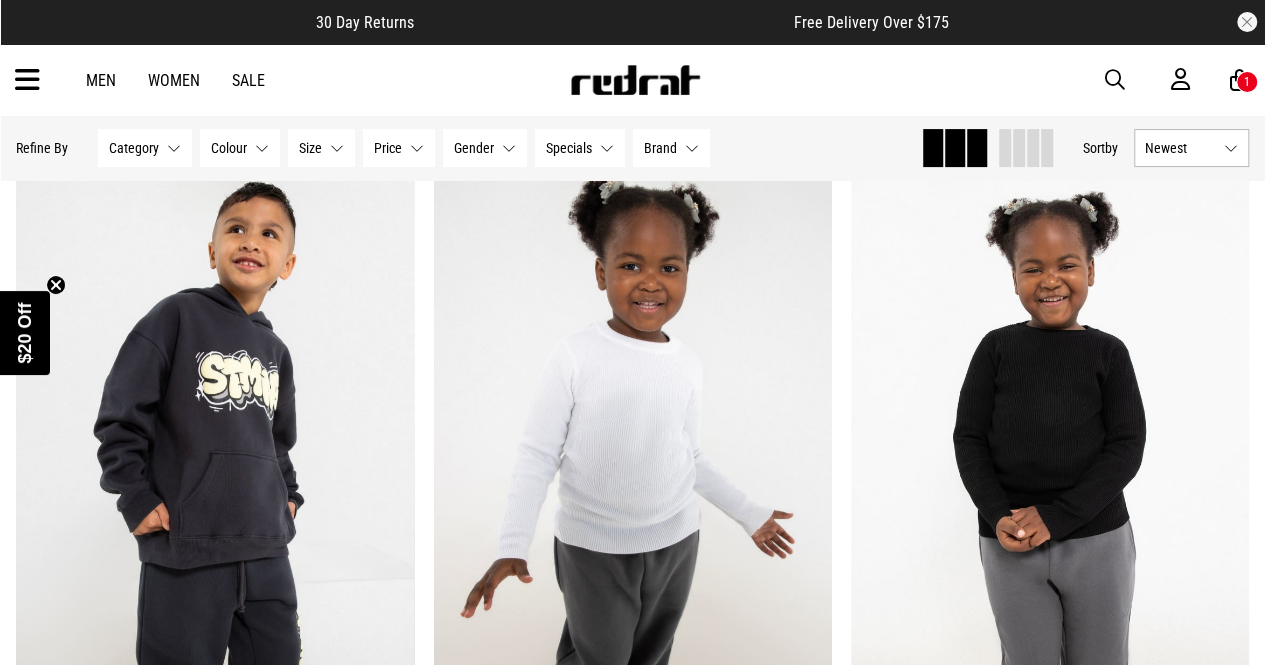 click on "Gender" at bounding box center (474, 148) 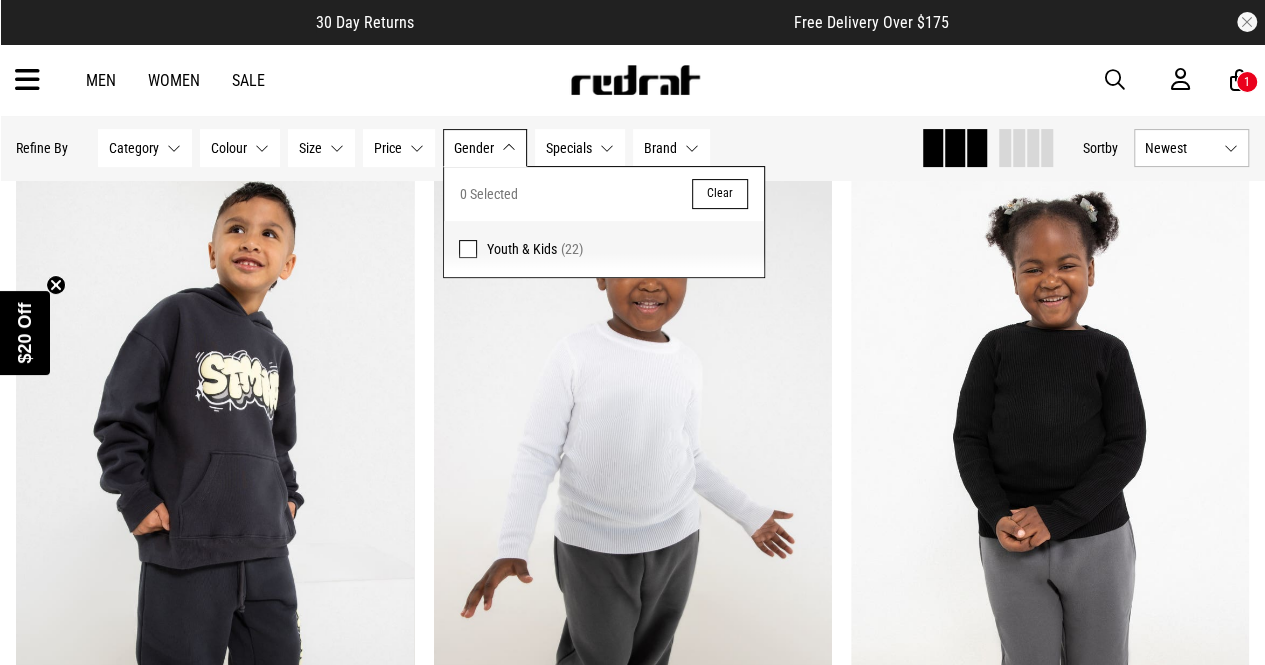 click on "Men   Women   Sale     Sign in     New       Back         Footwear       Back         Mens       Back         Womens       Back         Youth & Kids       Back         Jewellery       Back         Headwear       Back         Accessories       Back         Deals       Back         Sale   UP TO 60% OFF
Shop by Brand
adidas
Converse
New Era
See all brands     Gift Cards   Find a Store   Delivery   Returns & Exchanges   FAQ   Contact Us
Payment Options Only at Red Rat
Let's keep in touch
Back
1" at bounding box center (632, 80) 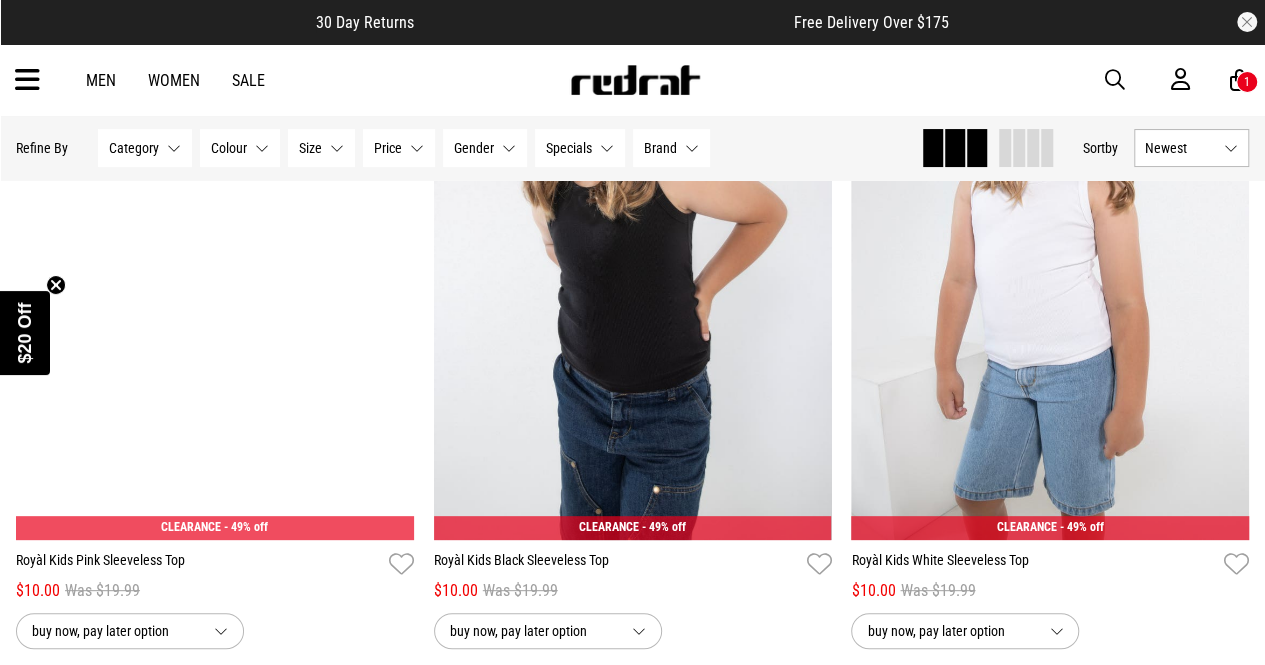 scroll, scrollTop: 4318, scrollLeft: 0, axis: vertical 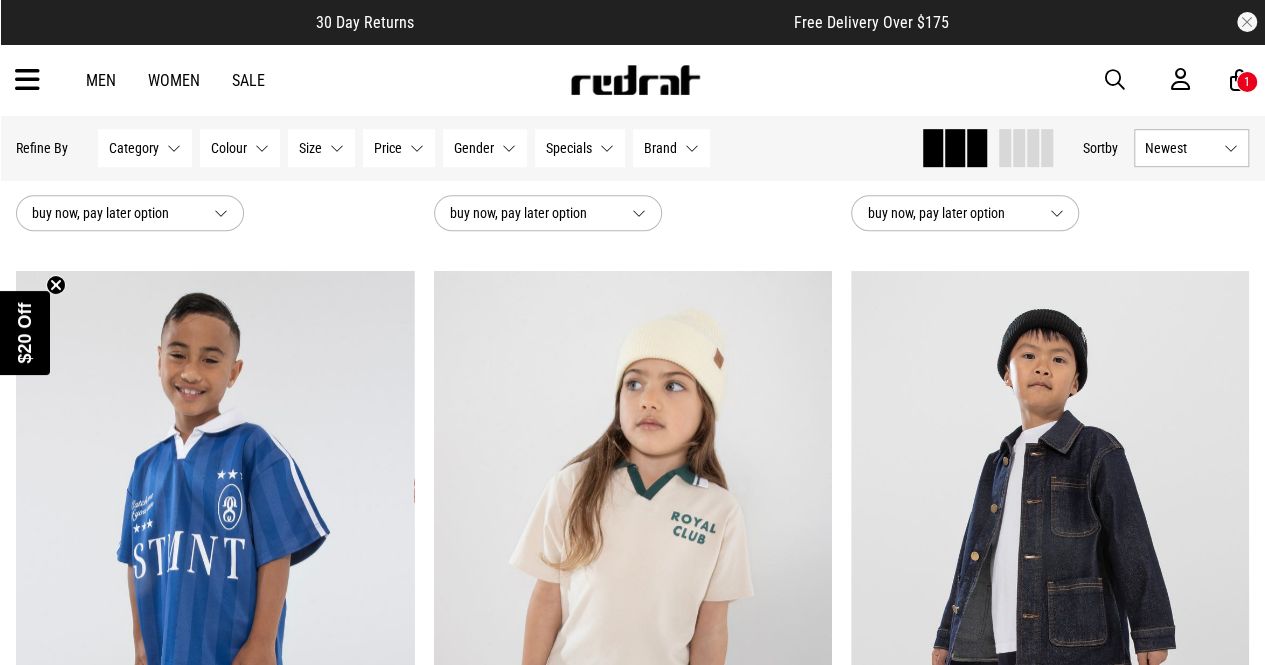 click on "Men   Women   Sale     Sign in     New       Back         Footwear       Back         Mens       Back         Womens       Back         Youth & Kids       Back         Jewellery       Back         Headwear       Back         Accessories       Back         Deals       Back         Sale   UP TO 60% OFF
Shop by Brand
adidas
Converse
New Era
See all brands     Gift Cards   Find a Store   Delivery   Returns & Exchanges   FAQ   Contact Us
Payment Options Only at Red Rat
Let's keep in touch
Back
1" at bounding box center (632, 80) 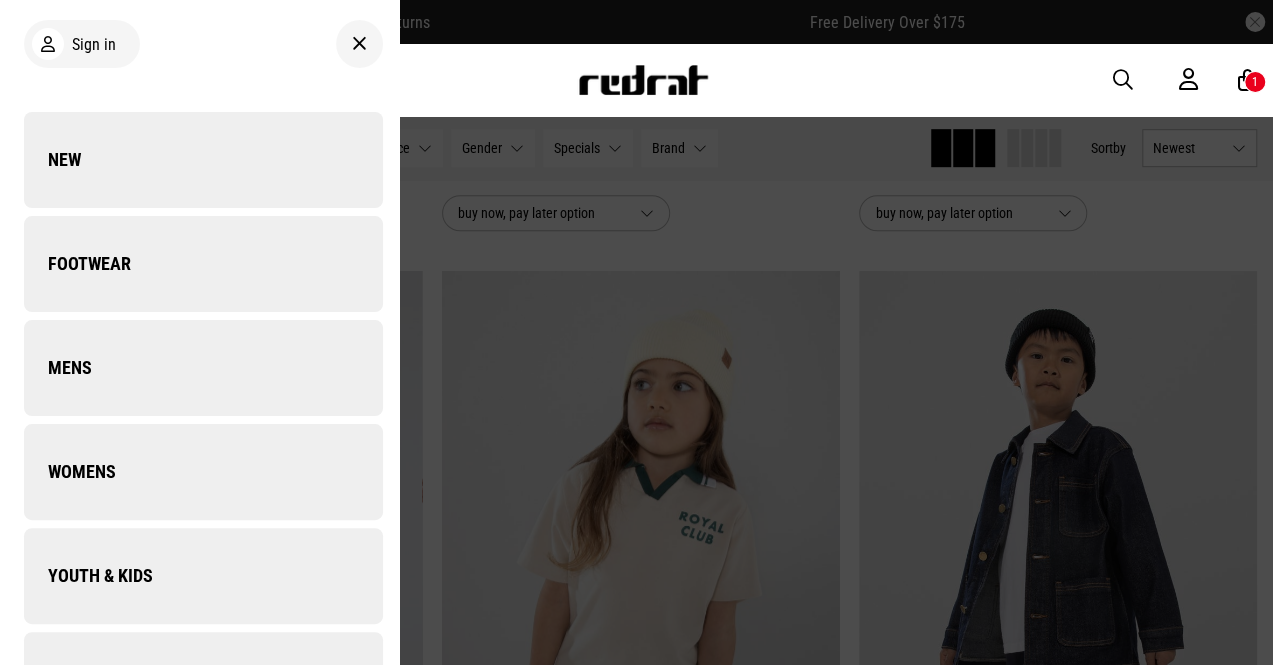 scroll, scrollTop: 4350, scrollLeft: 0, axis: vertical 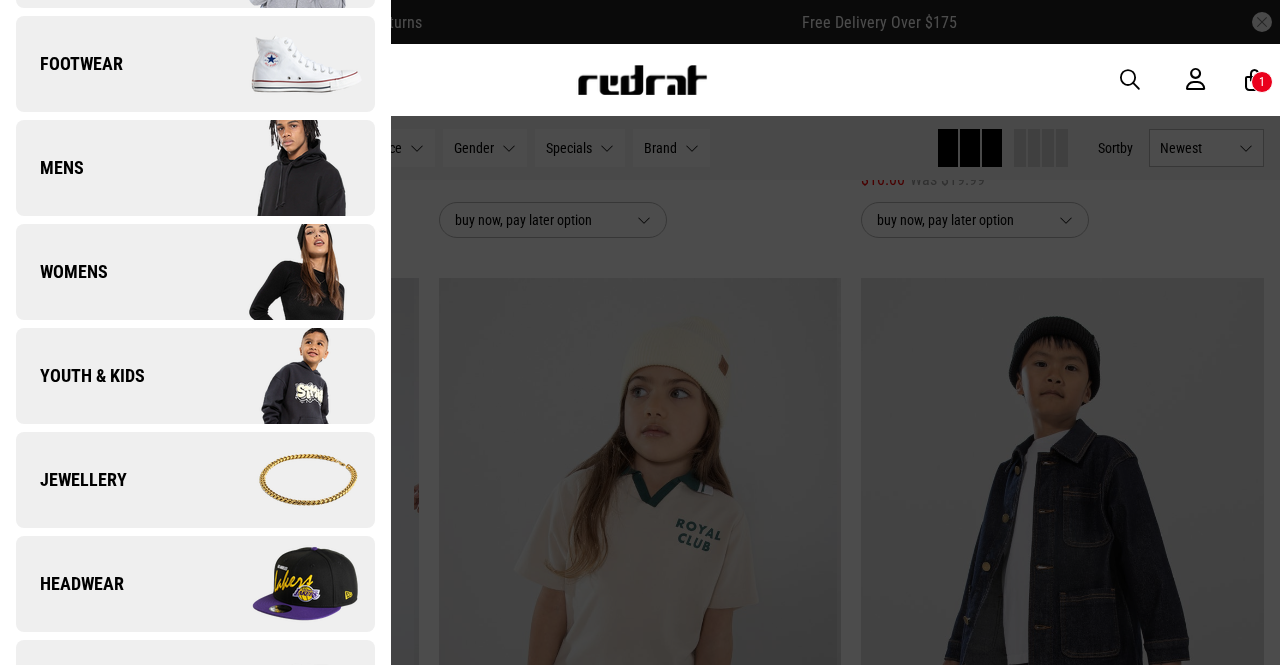 click on "Youth & Kids" at bounding box center (195, 376) 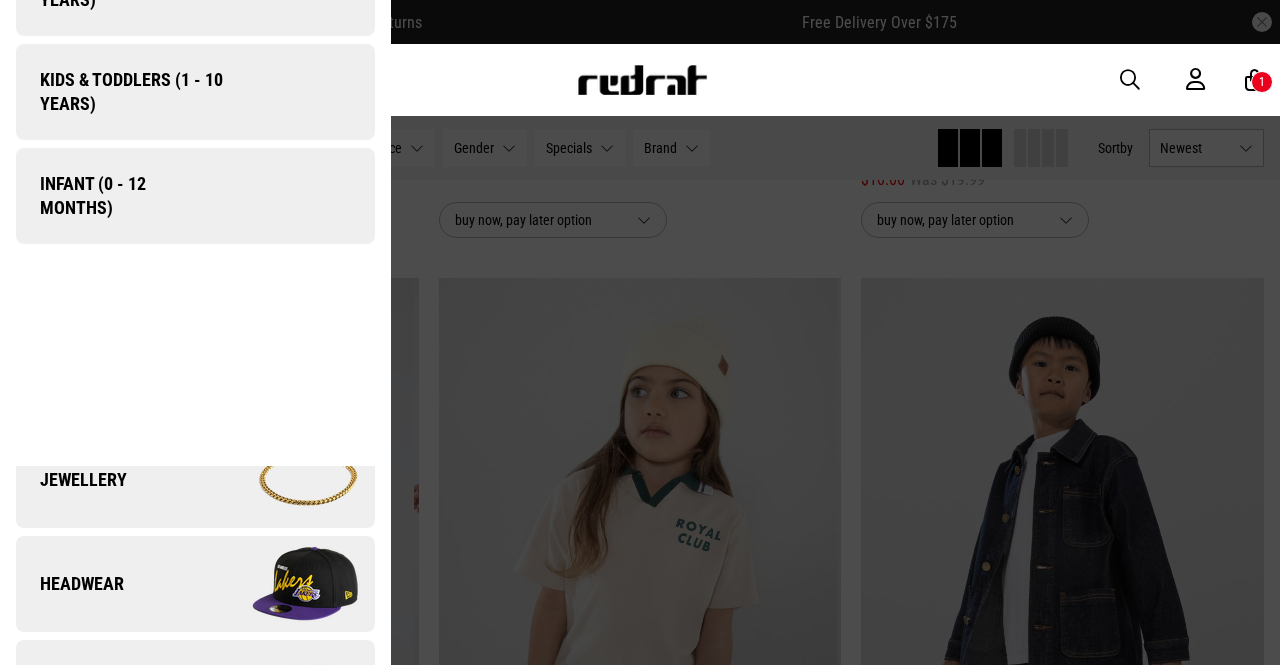 scroll, scrollTop: 0, scrollLeft: 0, axis: both 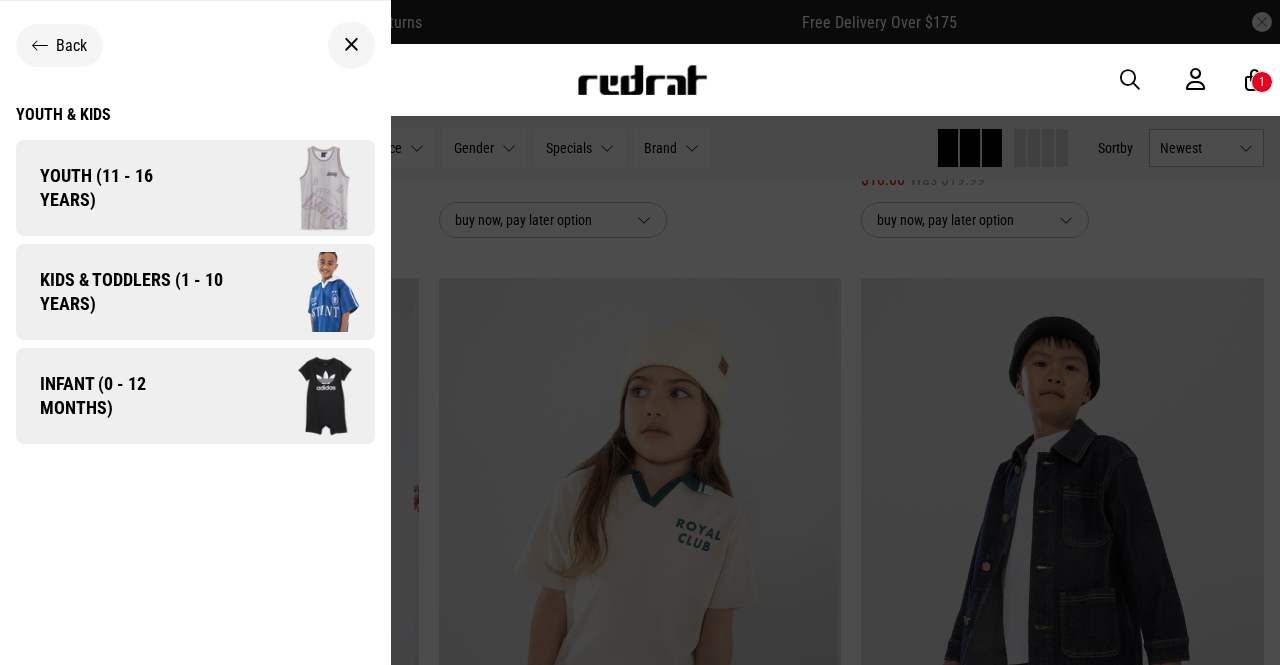 click at bounding box center [304, 291] 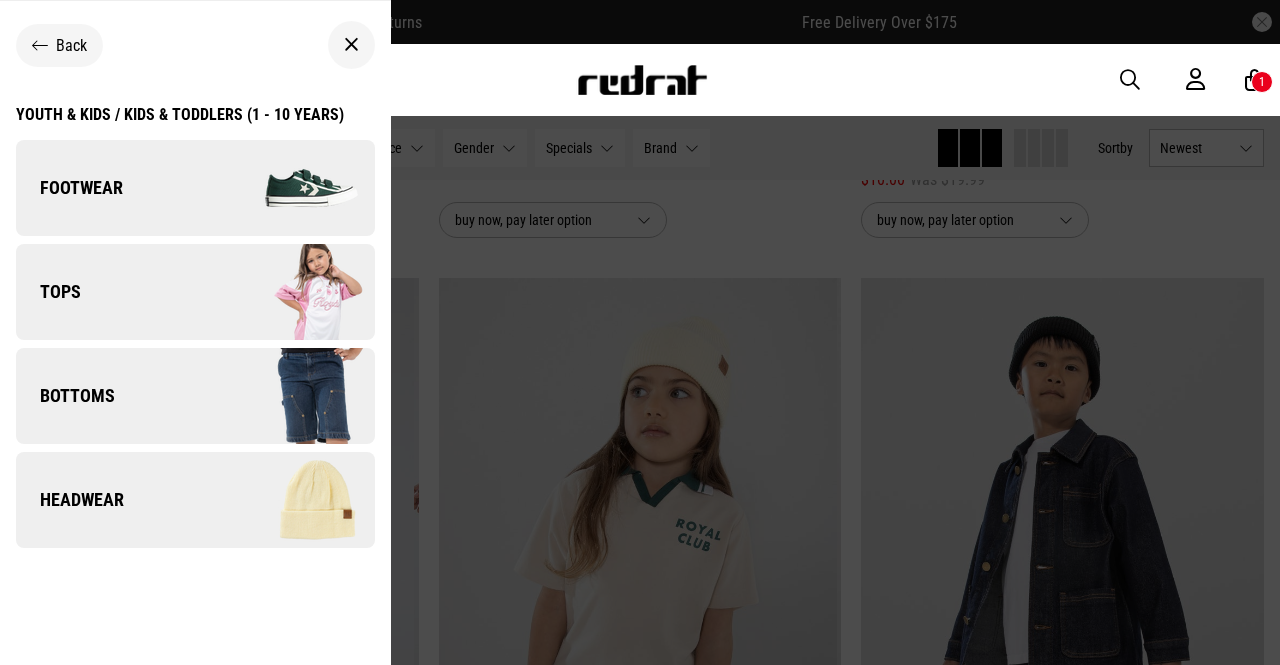 click at bounding box center [284, 396] 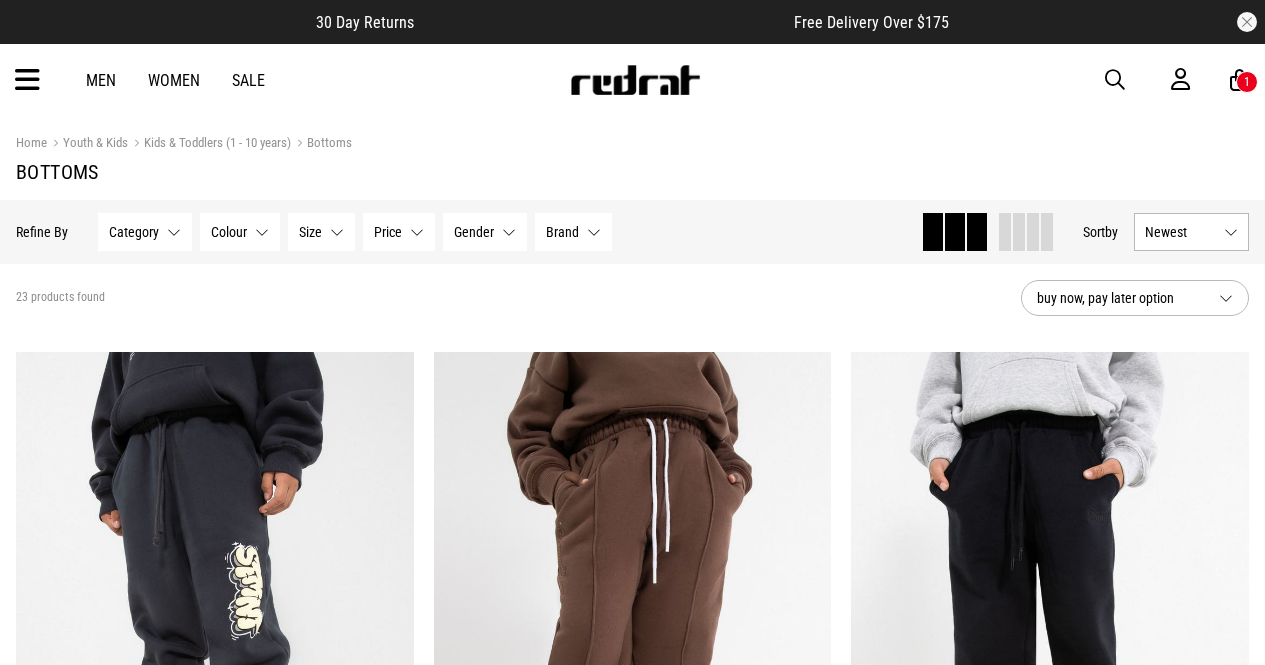 scroll, scrollTop: 0, scrollLeft: 0, axis: both 